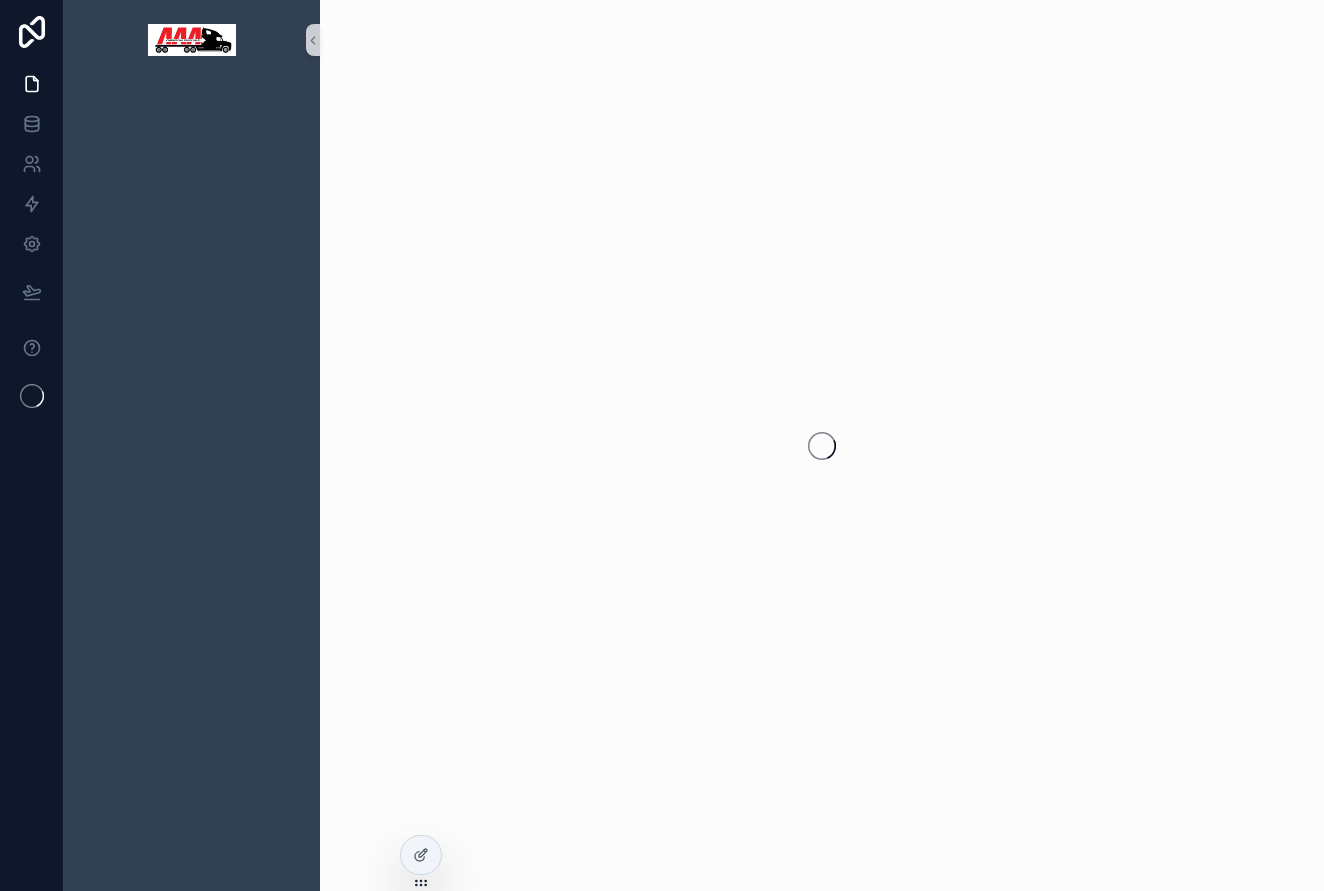 scroll, scrollTop: 0, scrollLeft: 0, axis: both 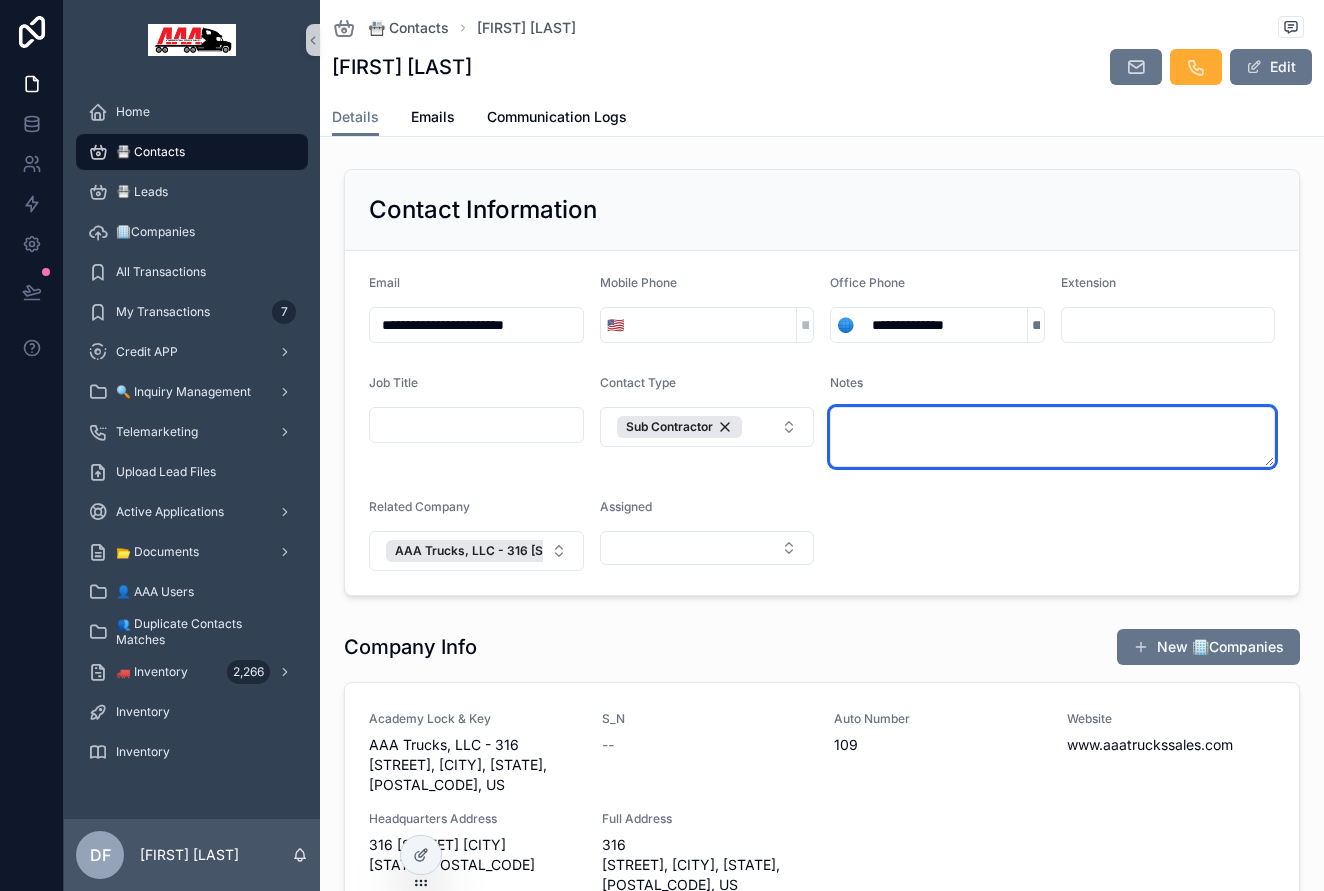 click at bounding box center [1052, 437] 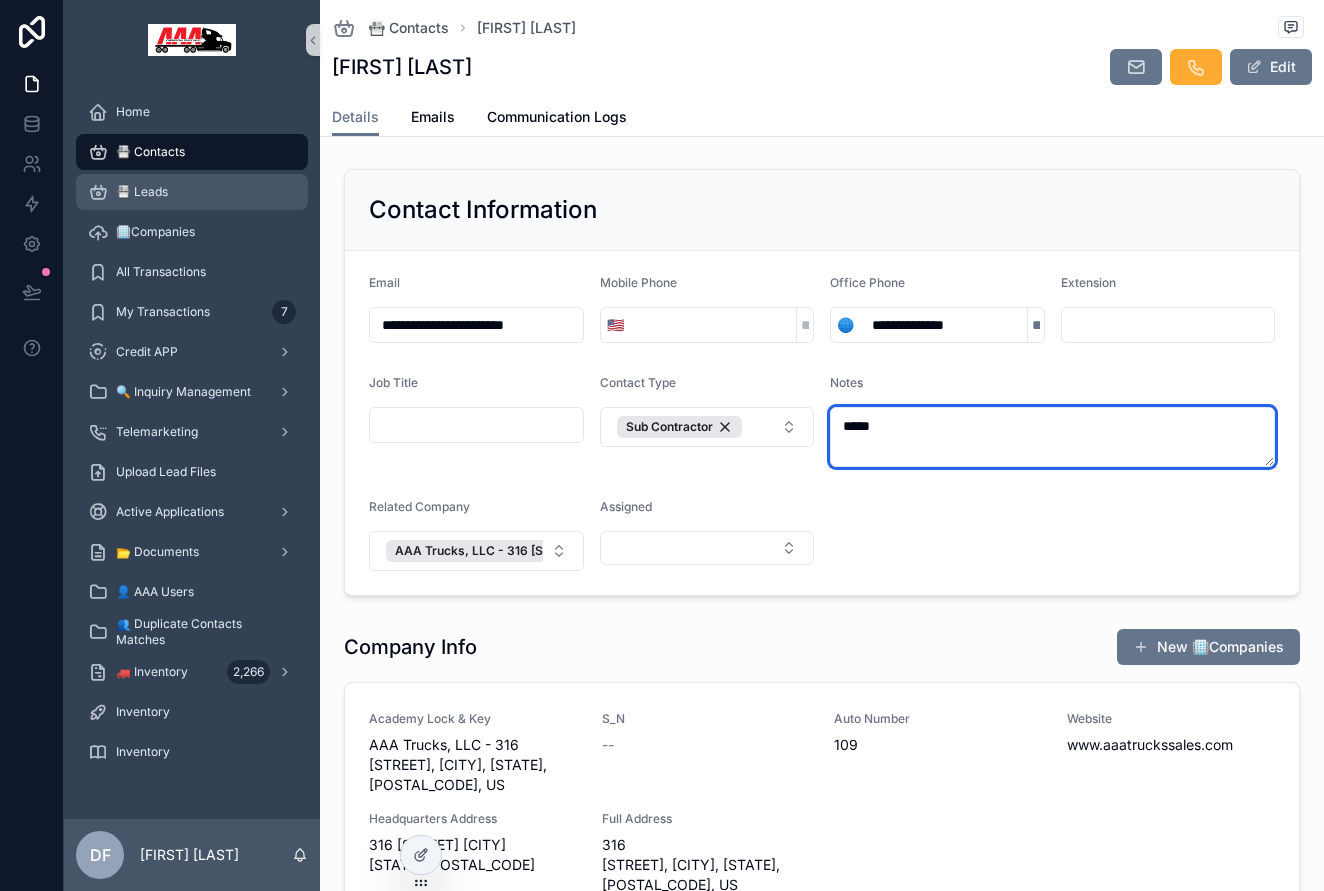 type on "****" 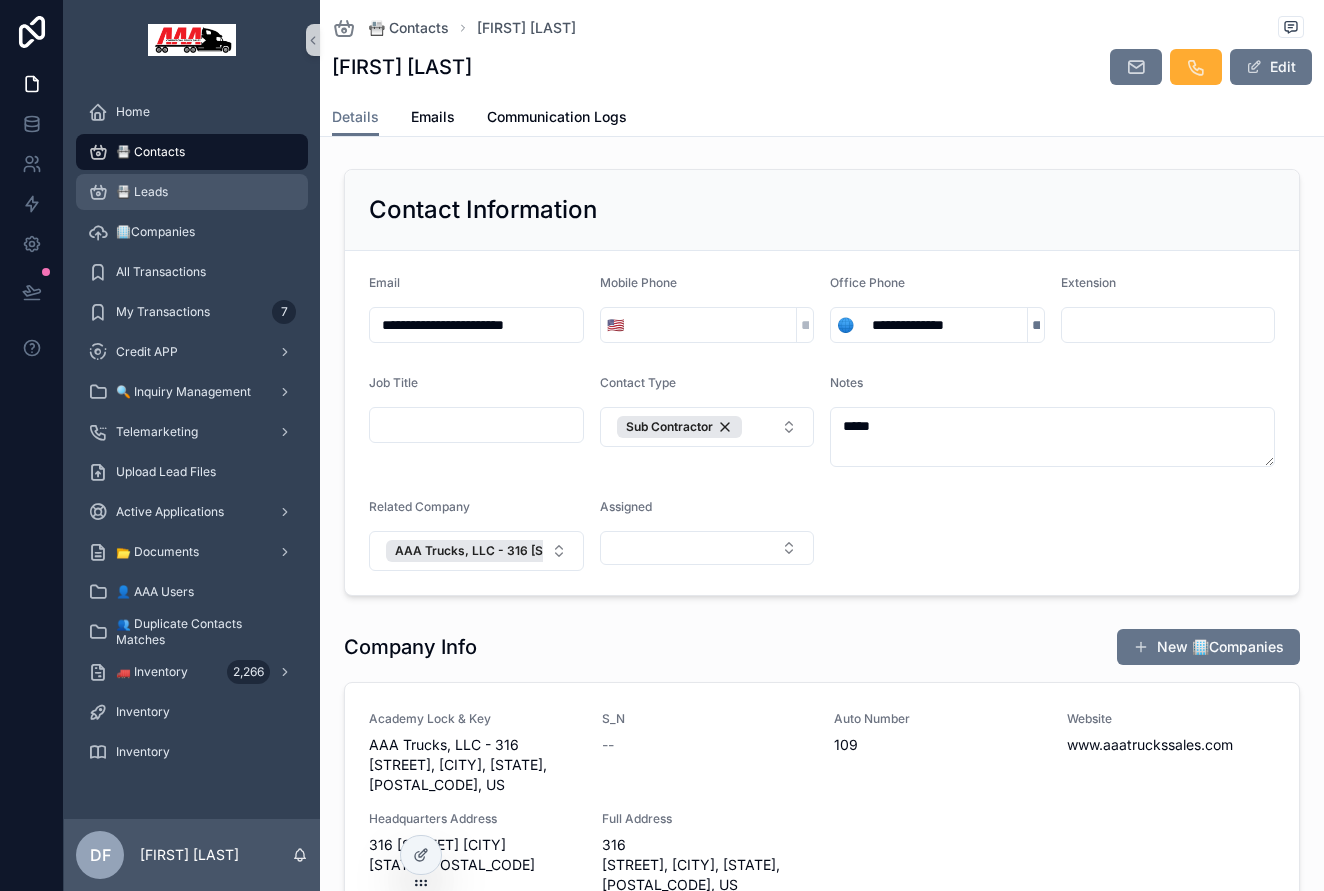 click on "📇 Leads" at bounding box center [192, 192] 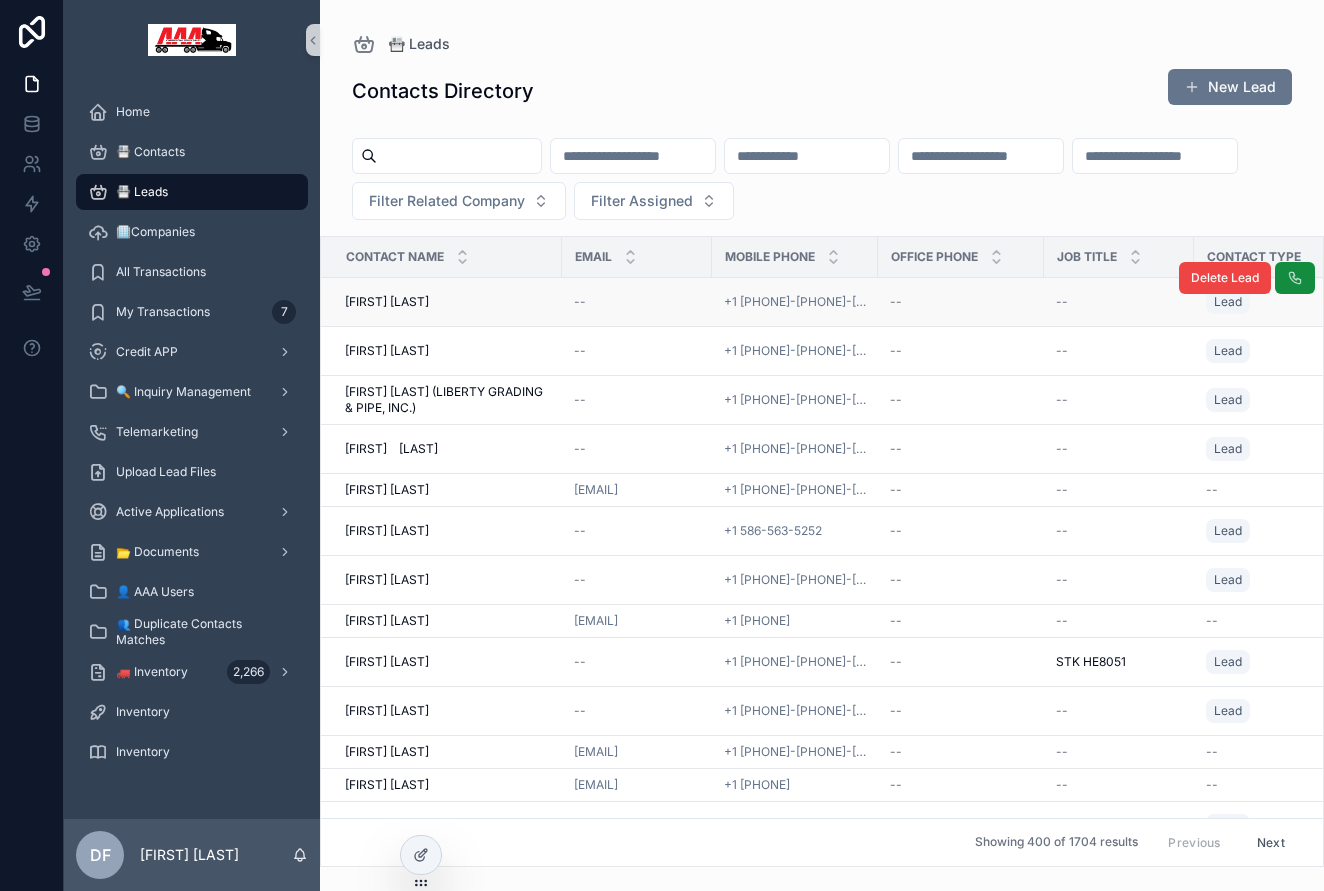 click on "[FIRST] [LAST] [FIRST] [LAST]" at bounding box center [447, 302] 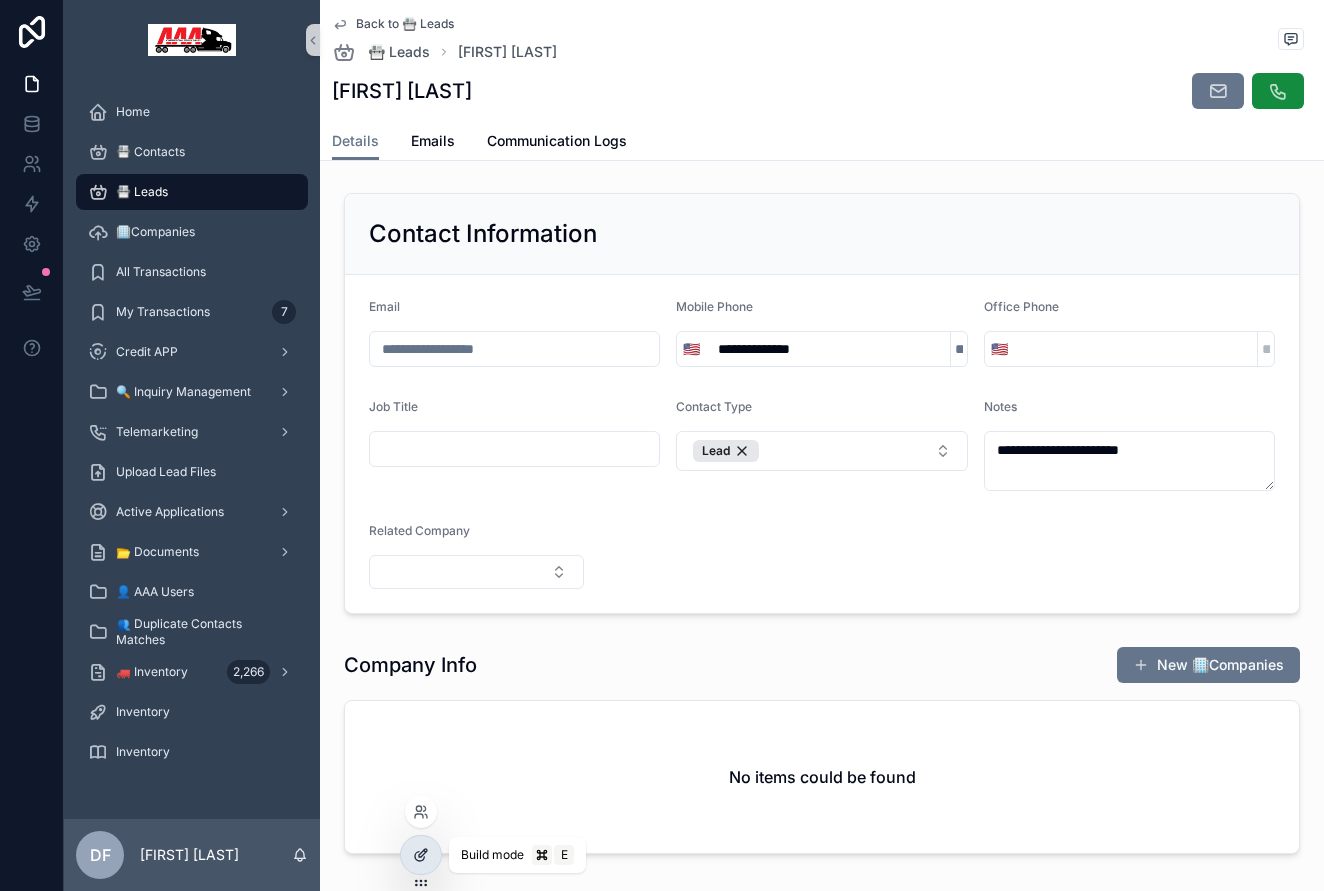 click 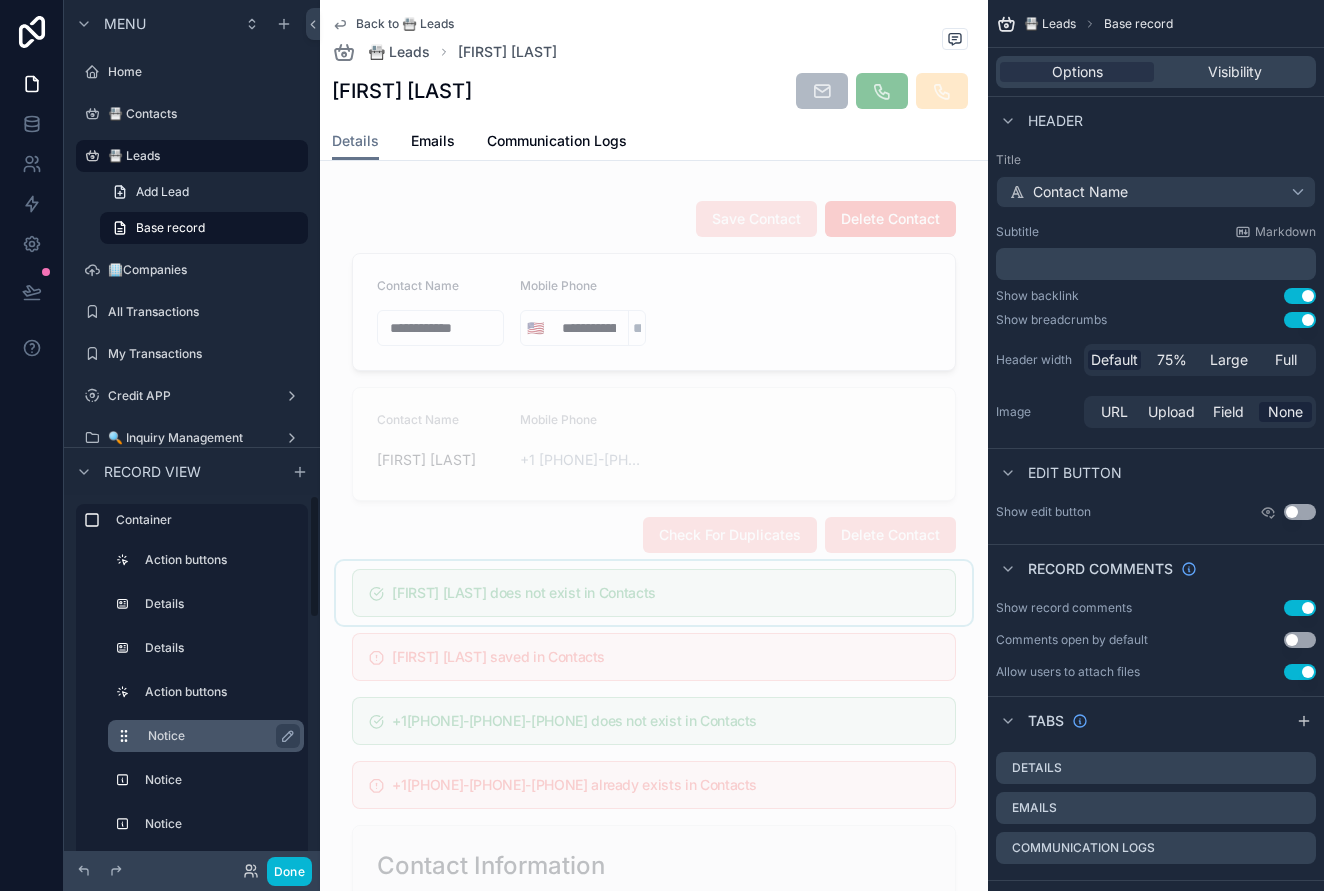 scroll, scrollTop: 0, scrollLeft: 0, axis: both 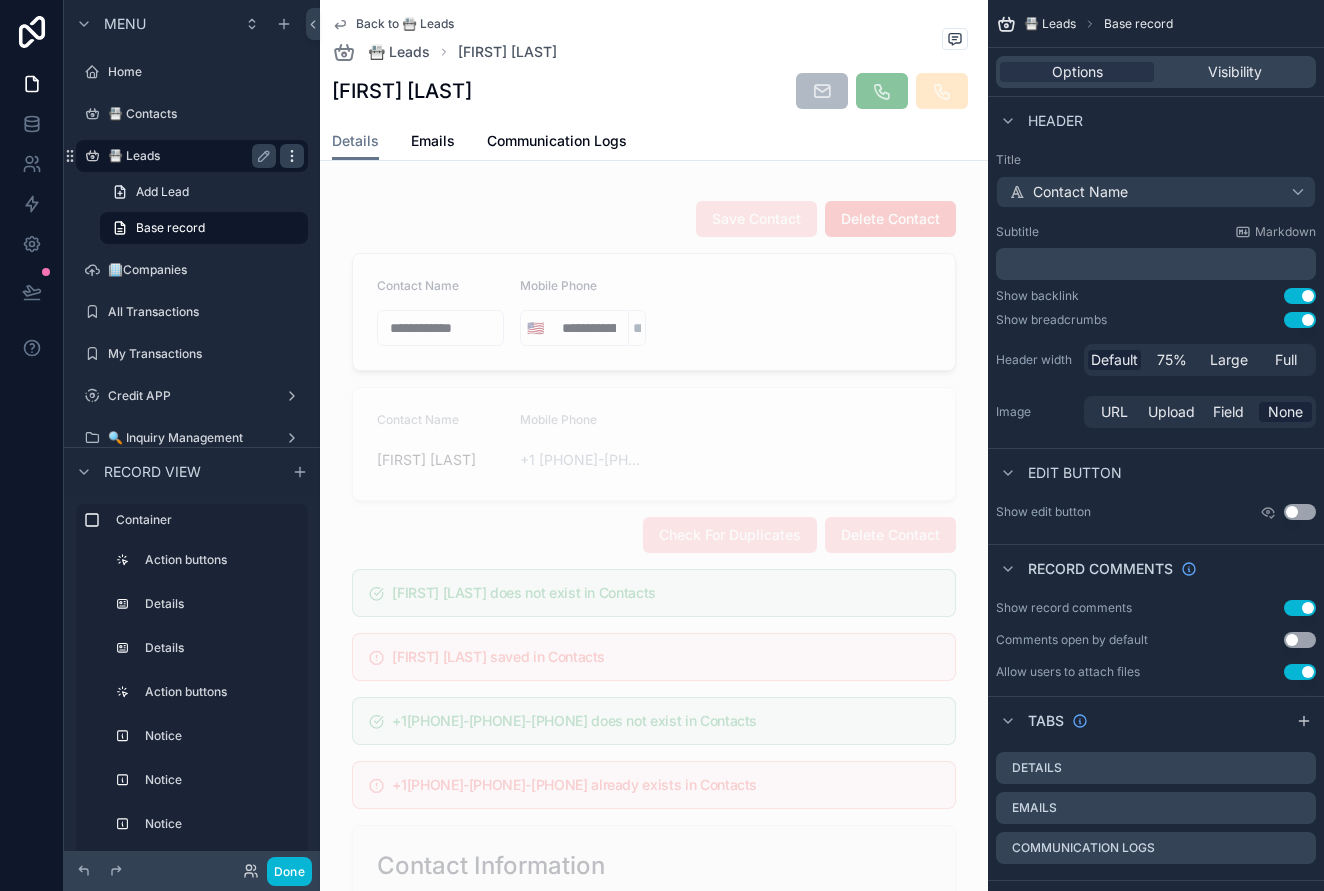 click 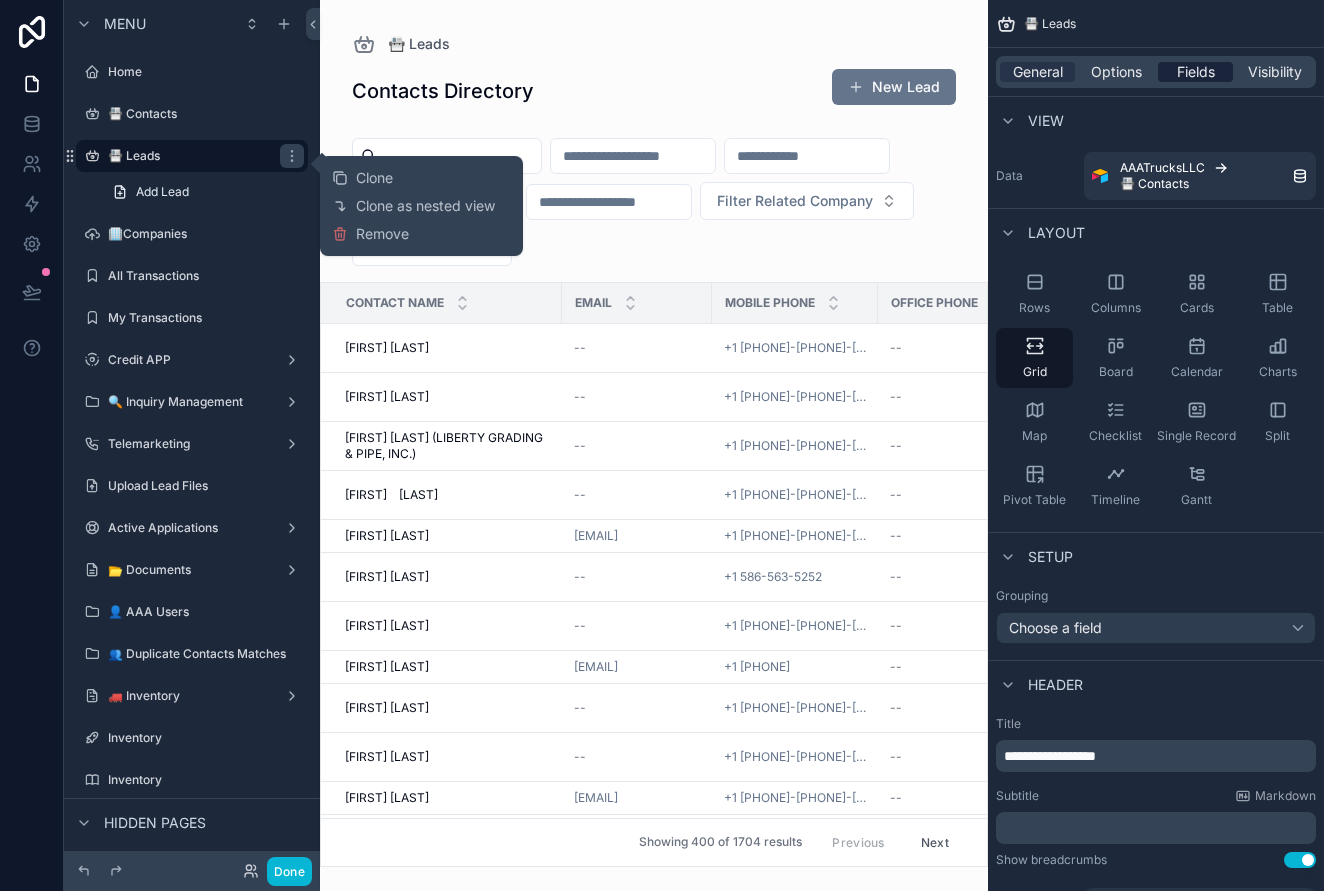 click on "Fields" at bounding box center (1196, 72) 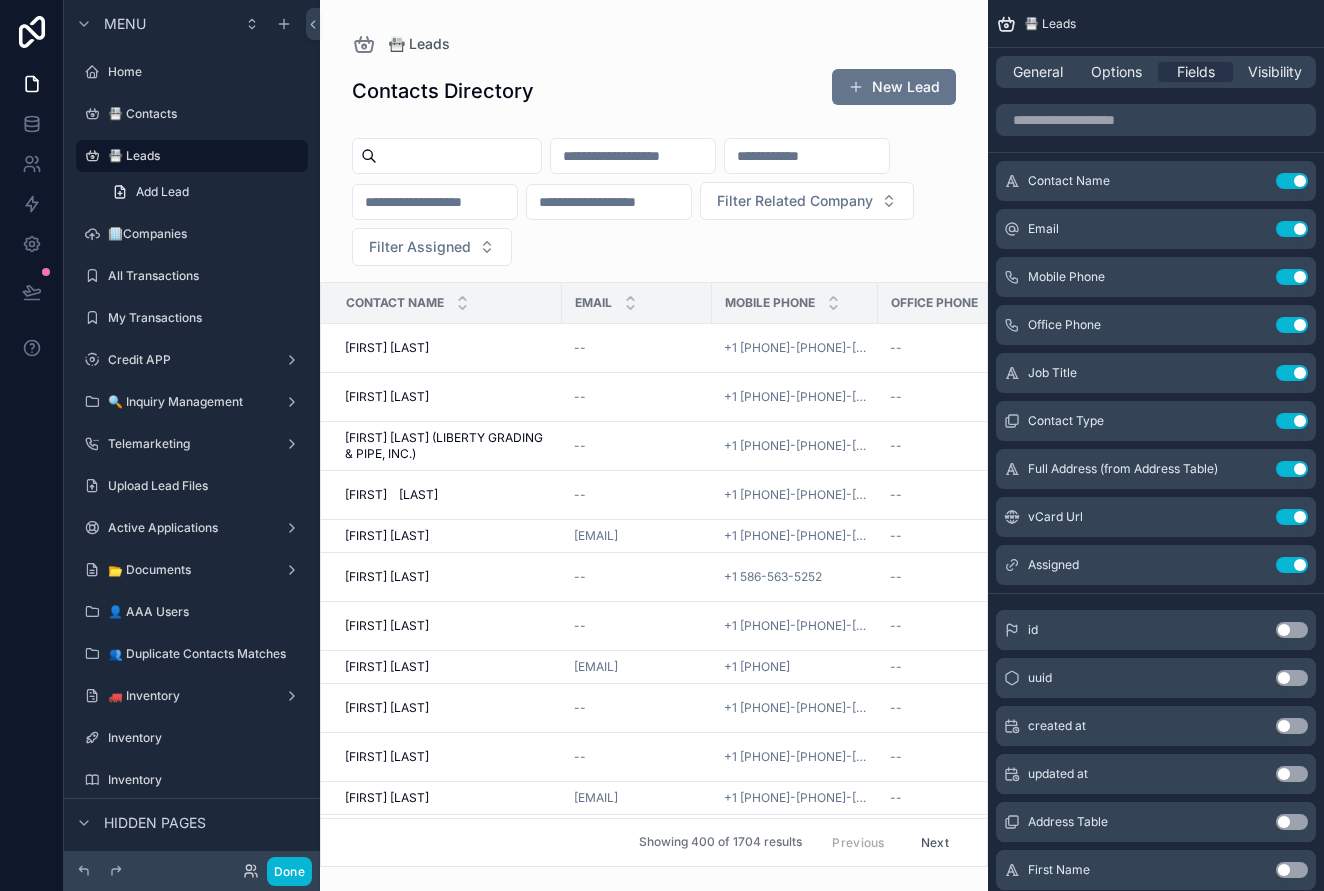 click at bounding box center (654, 445) 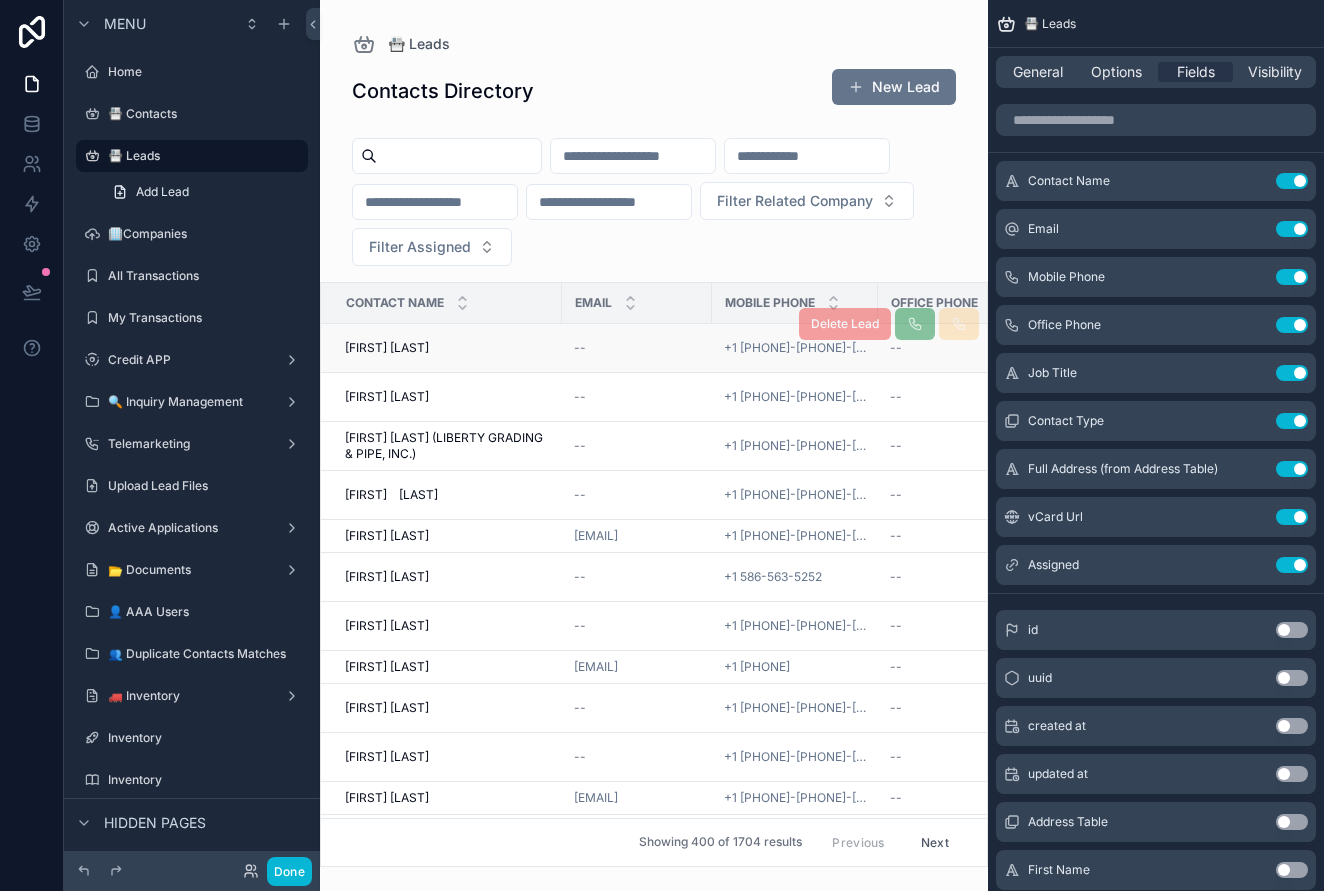 click on "[FIRST] [LAST]" at bounding box center [387, 348] 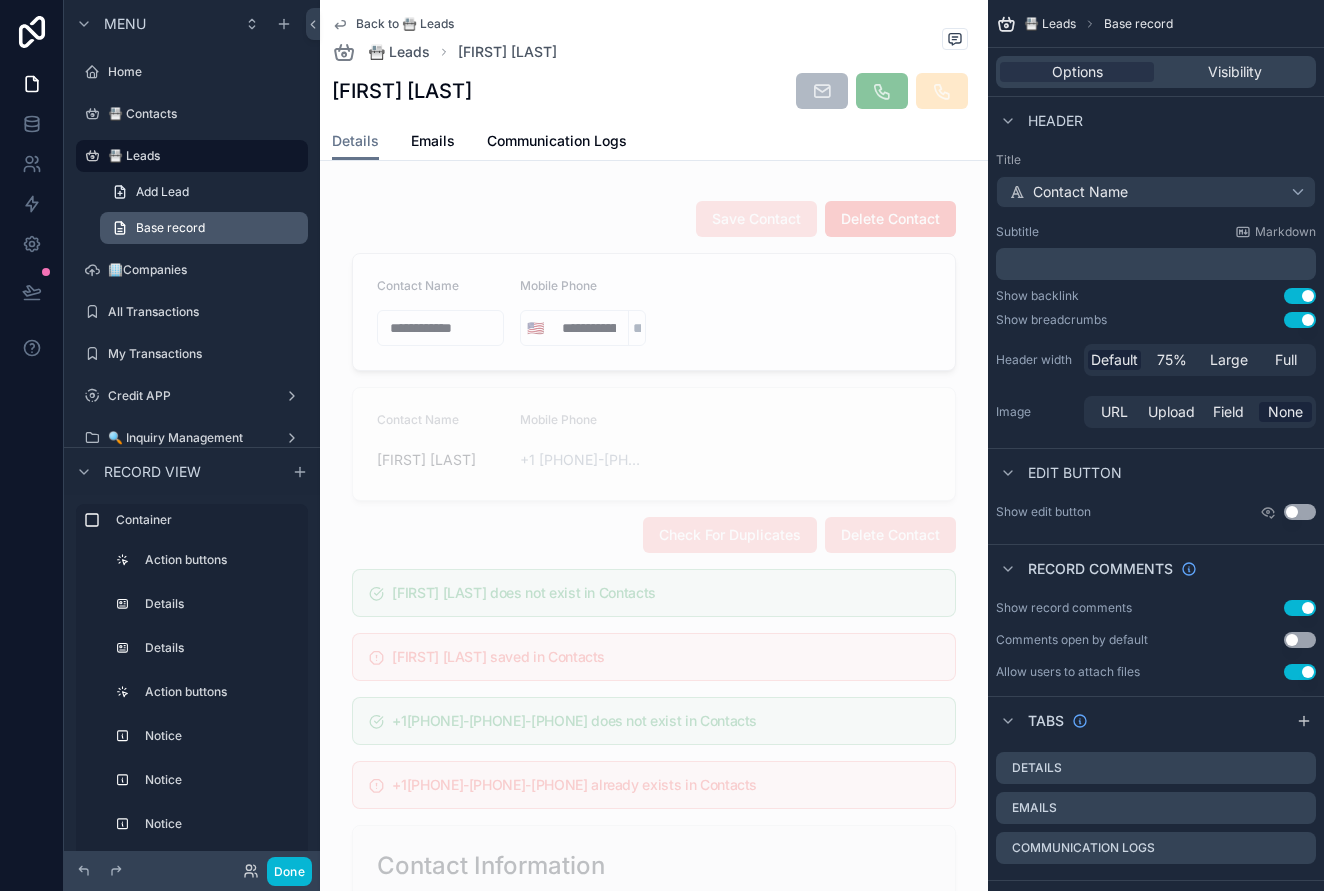 click on "Base record" at bounding box center [170, 228] 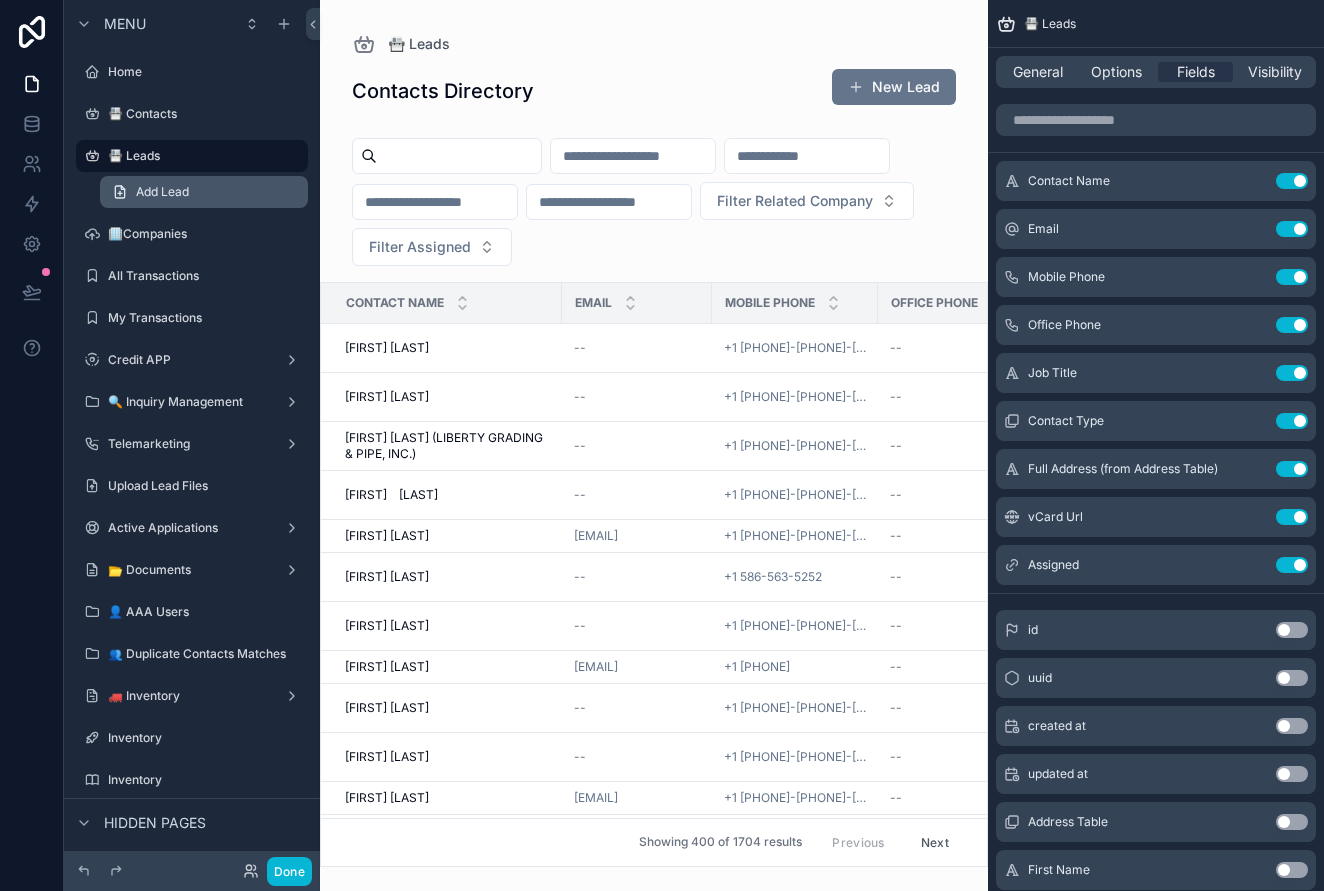 click on "Add Lead" at bounding box center (162, 192) 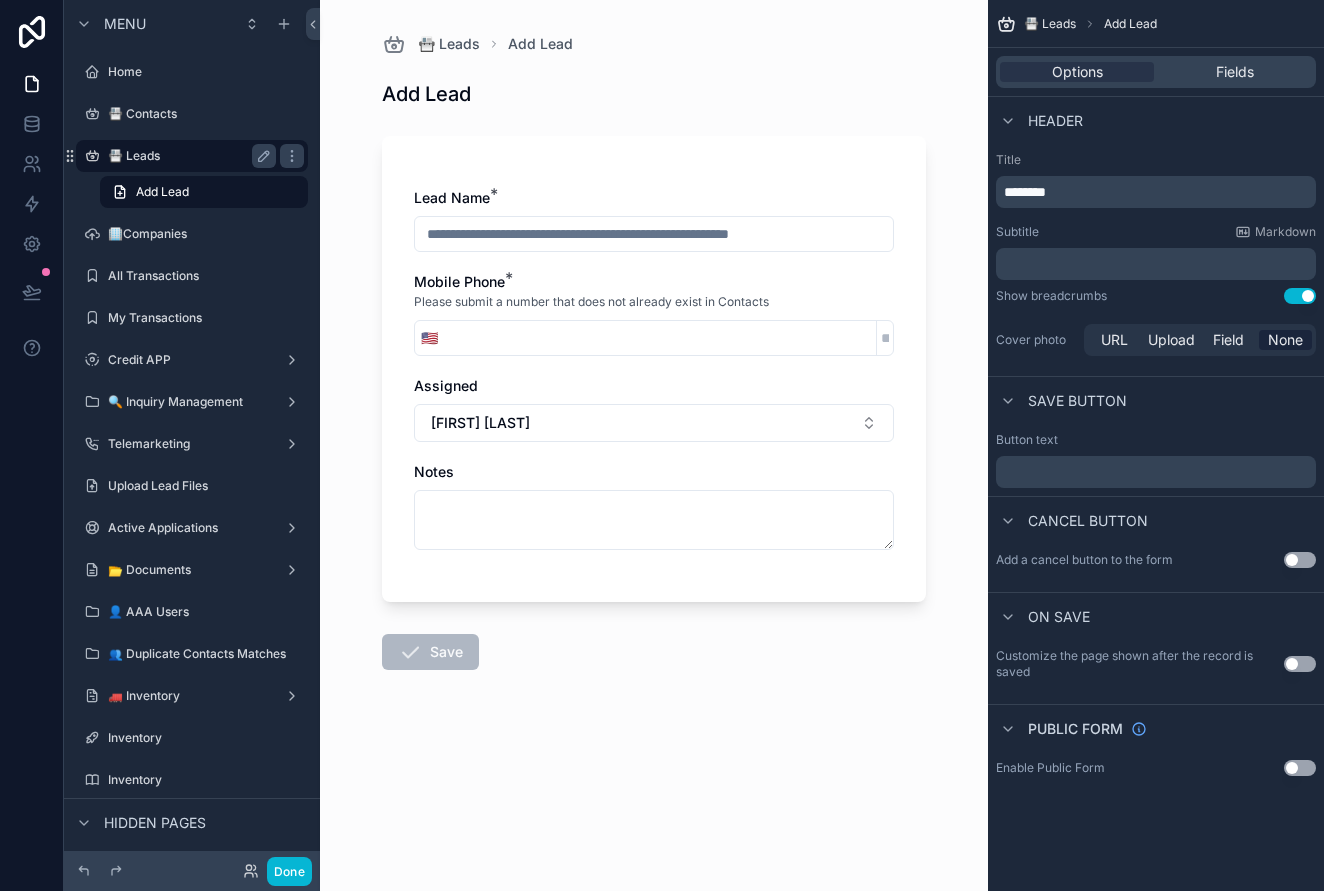 click on "📇 Leads" at bounding box center [188, 156] 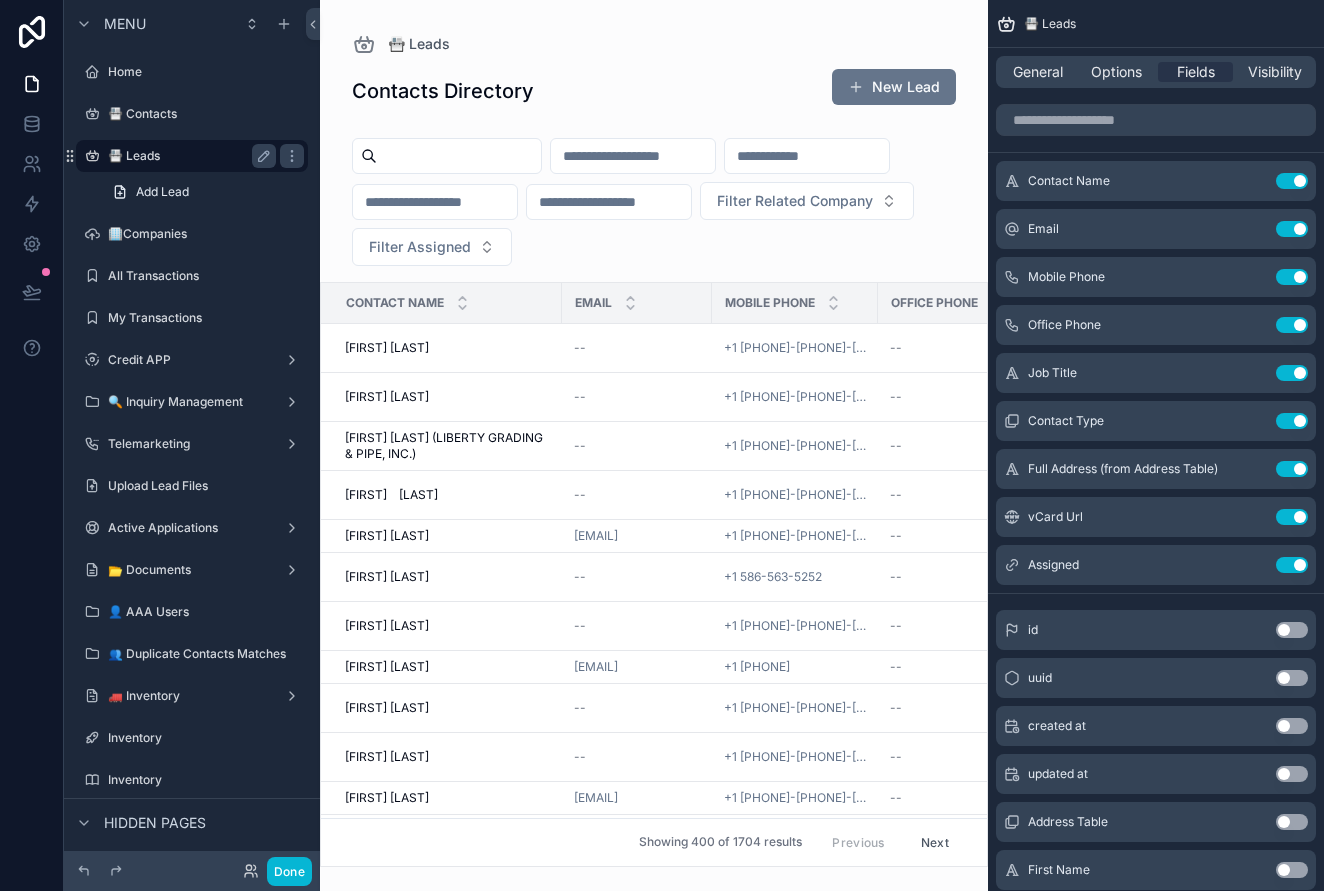 click on "📇 Leads" at bounding box center (188, 156) 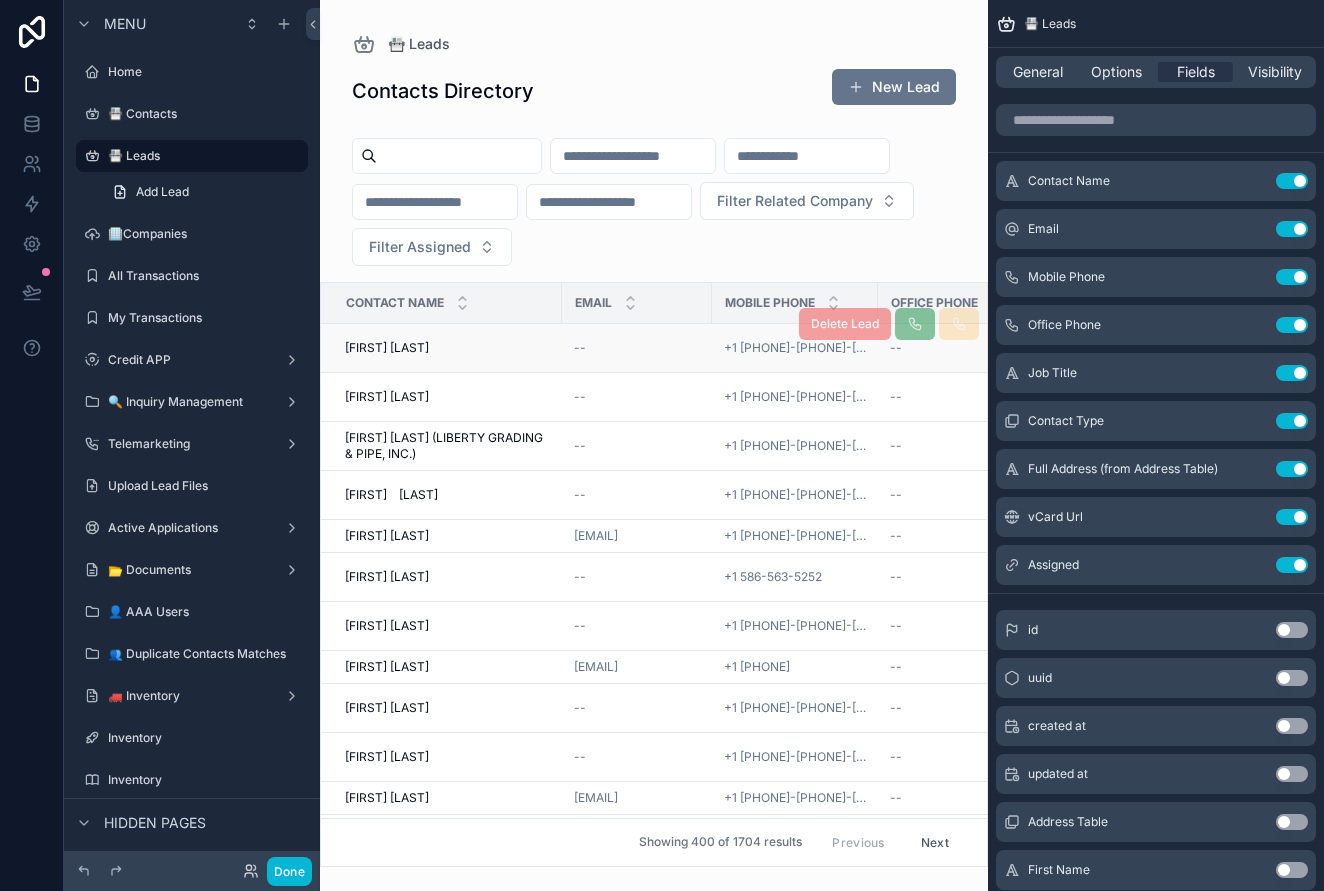 click on "[FIRST] [LAST]" at bounding box center [387, 348] 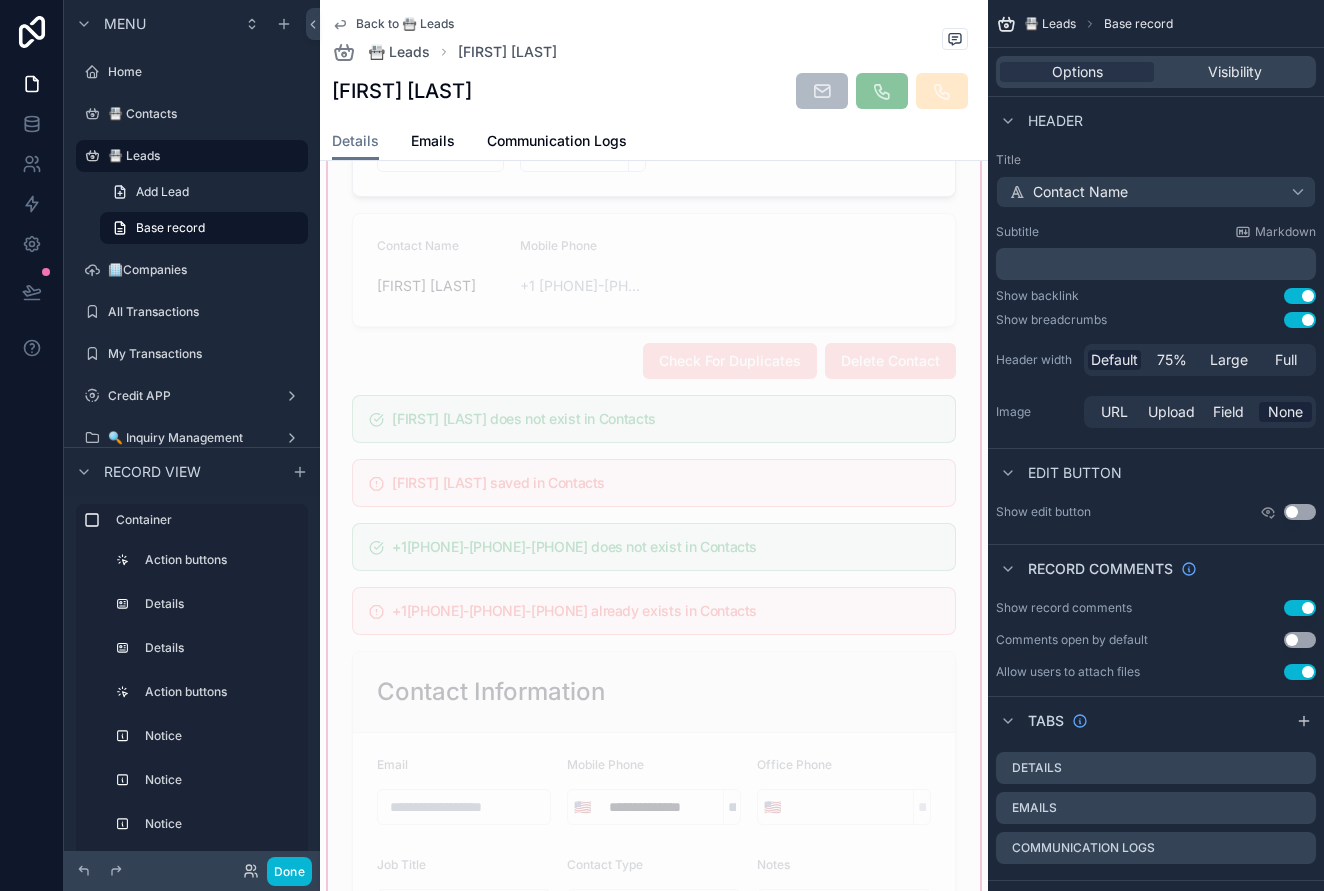 scroll, scrollTop: 180, scrollLeft: 0, axis: vertical 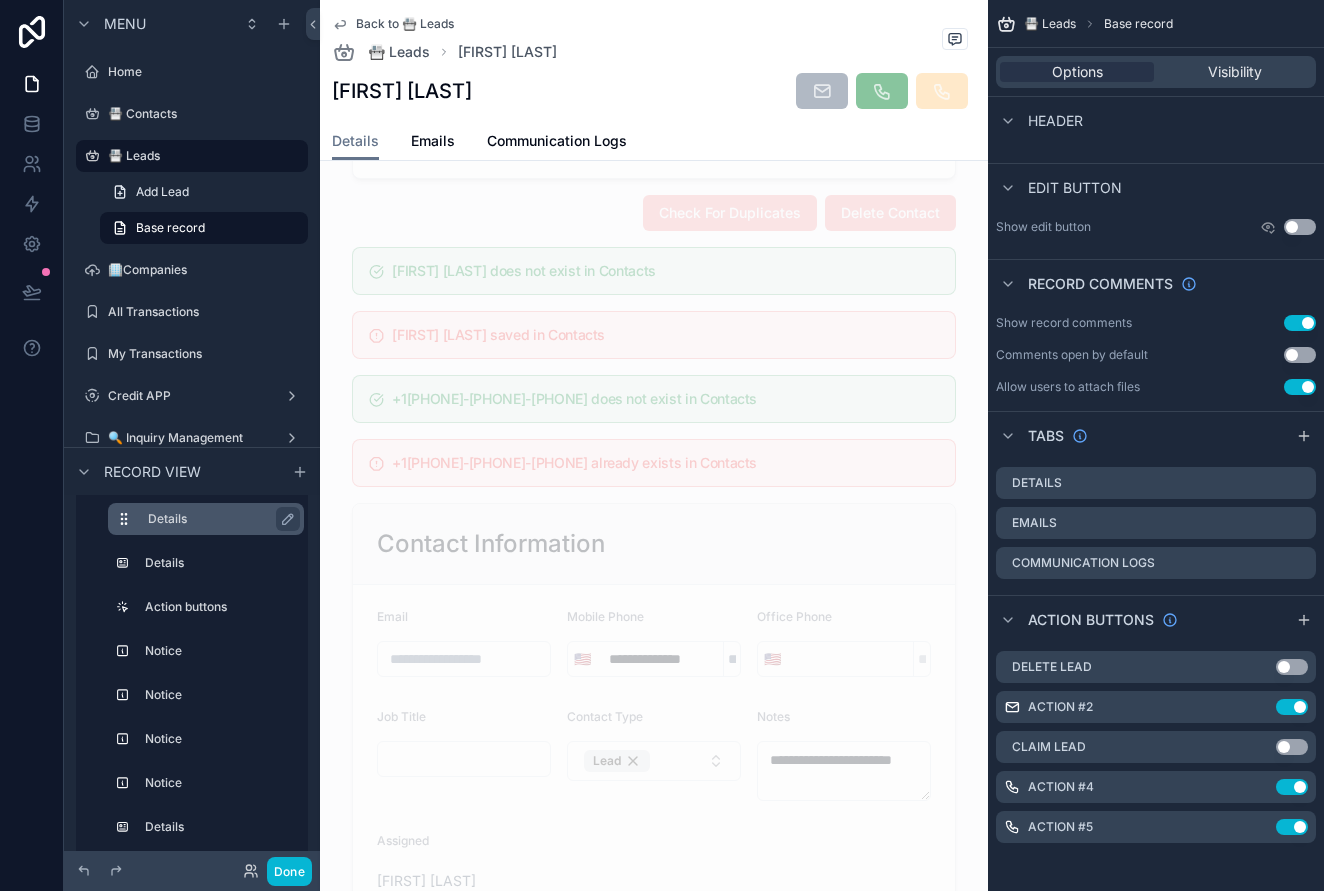 click on "Details" at bounding box center [218, 519] 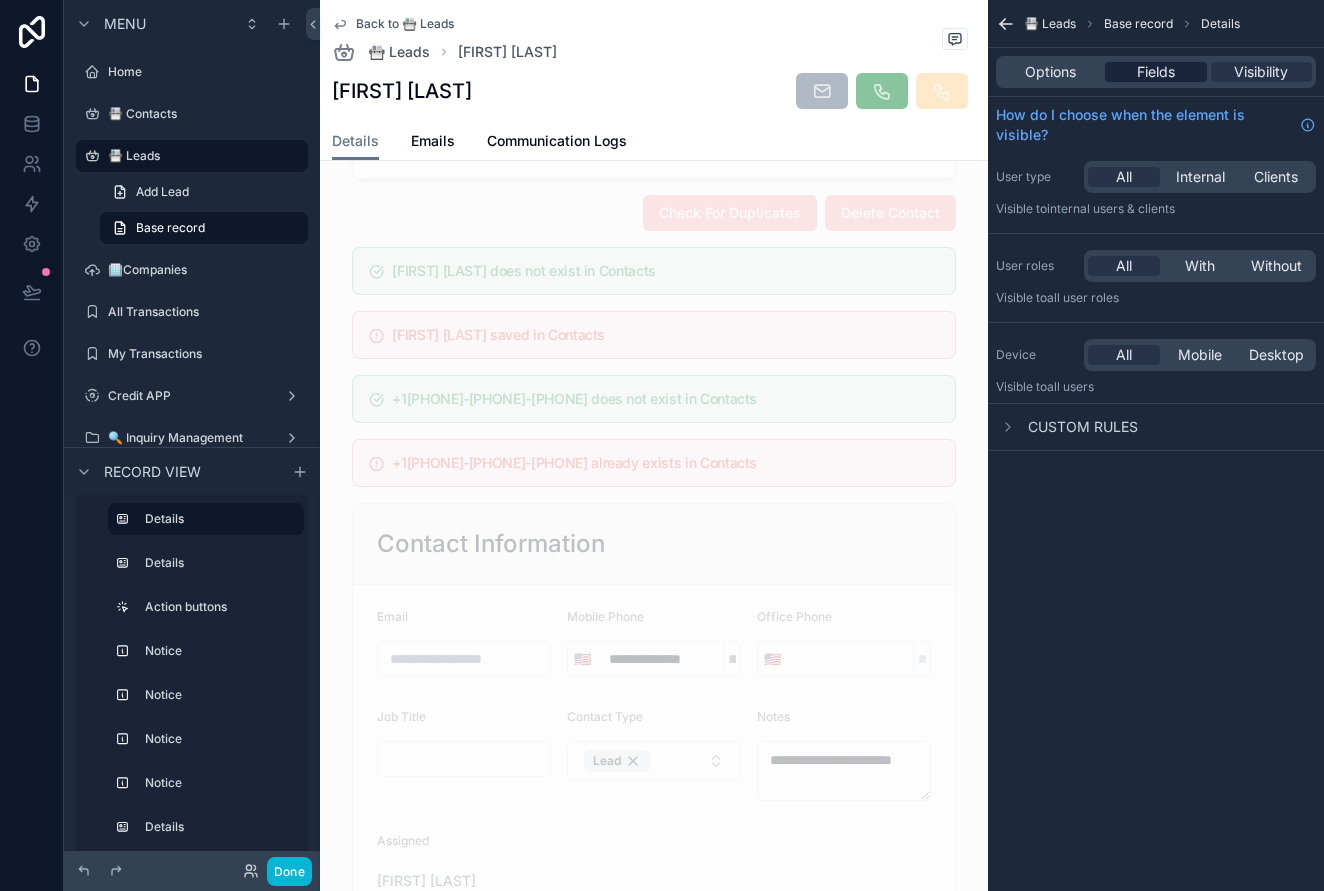 click on "Fields" at bounding box center [1156, 72] 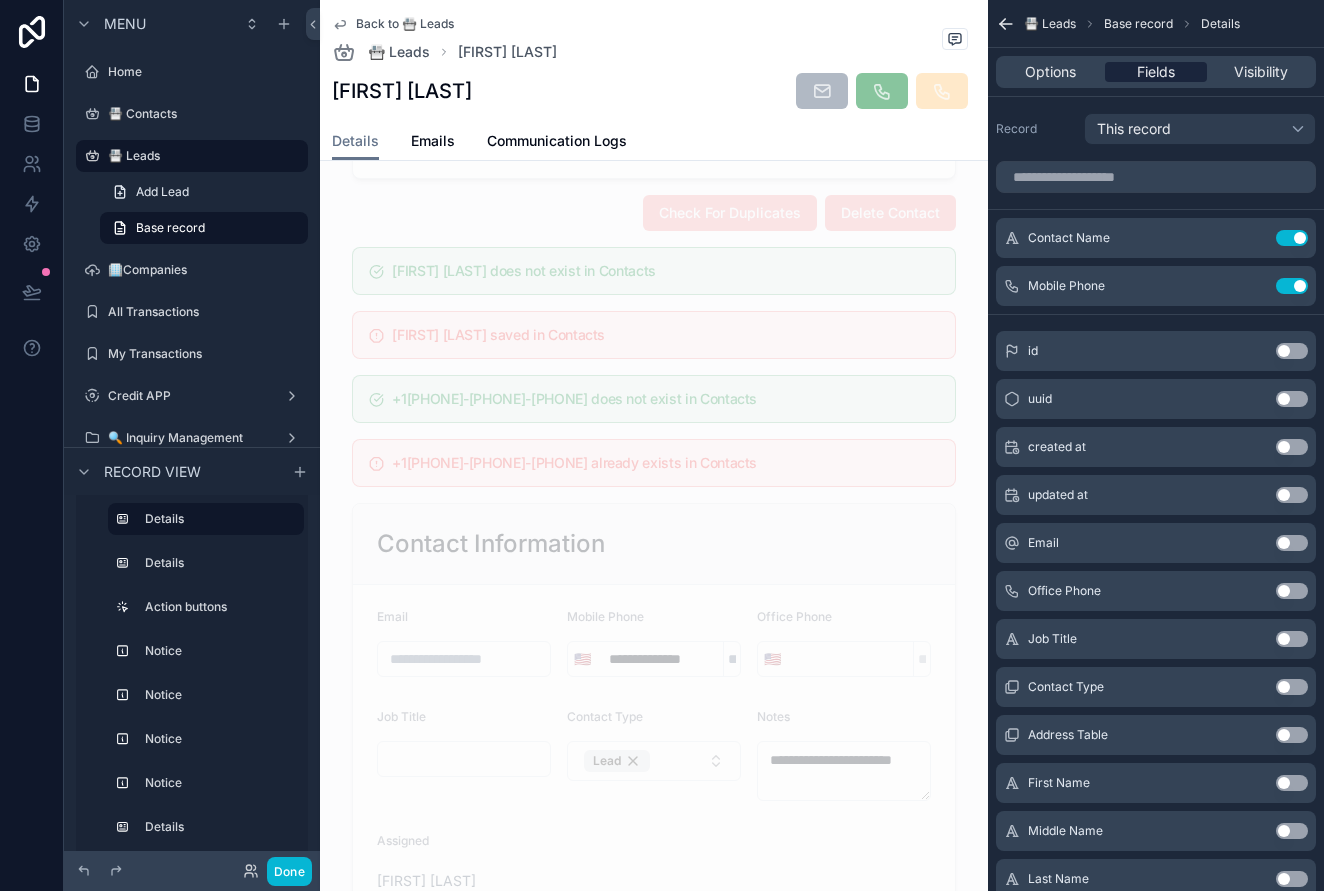 click on "Fields" at bounding box center [1156, 72] 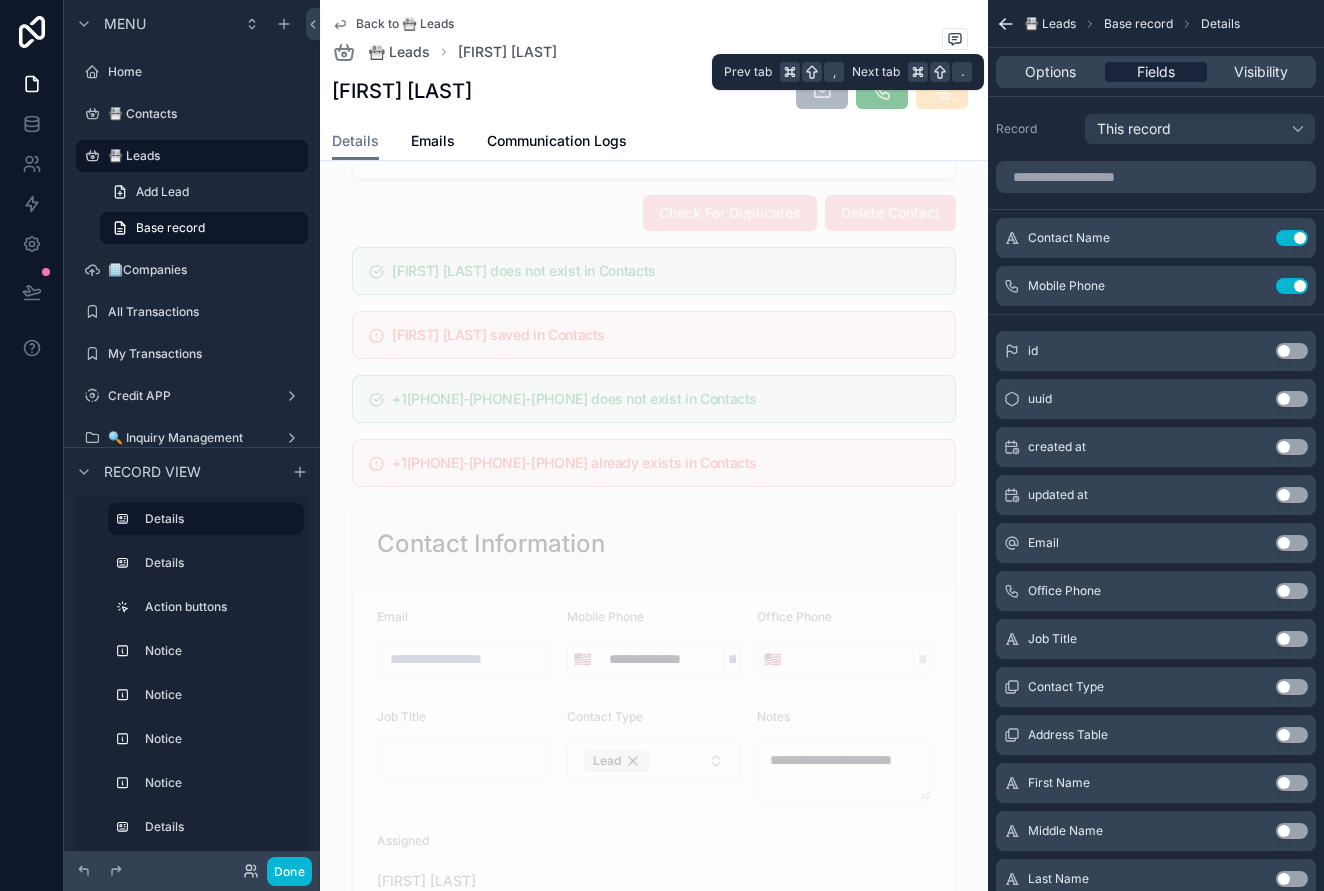 click on "Fields" at bounding box center [1156, 72] 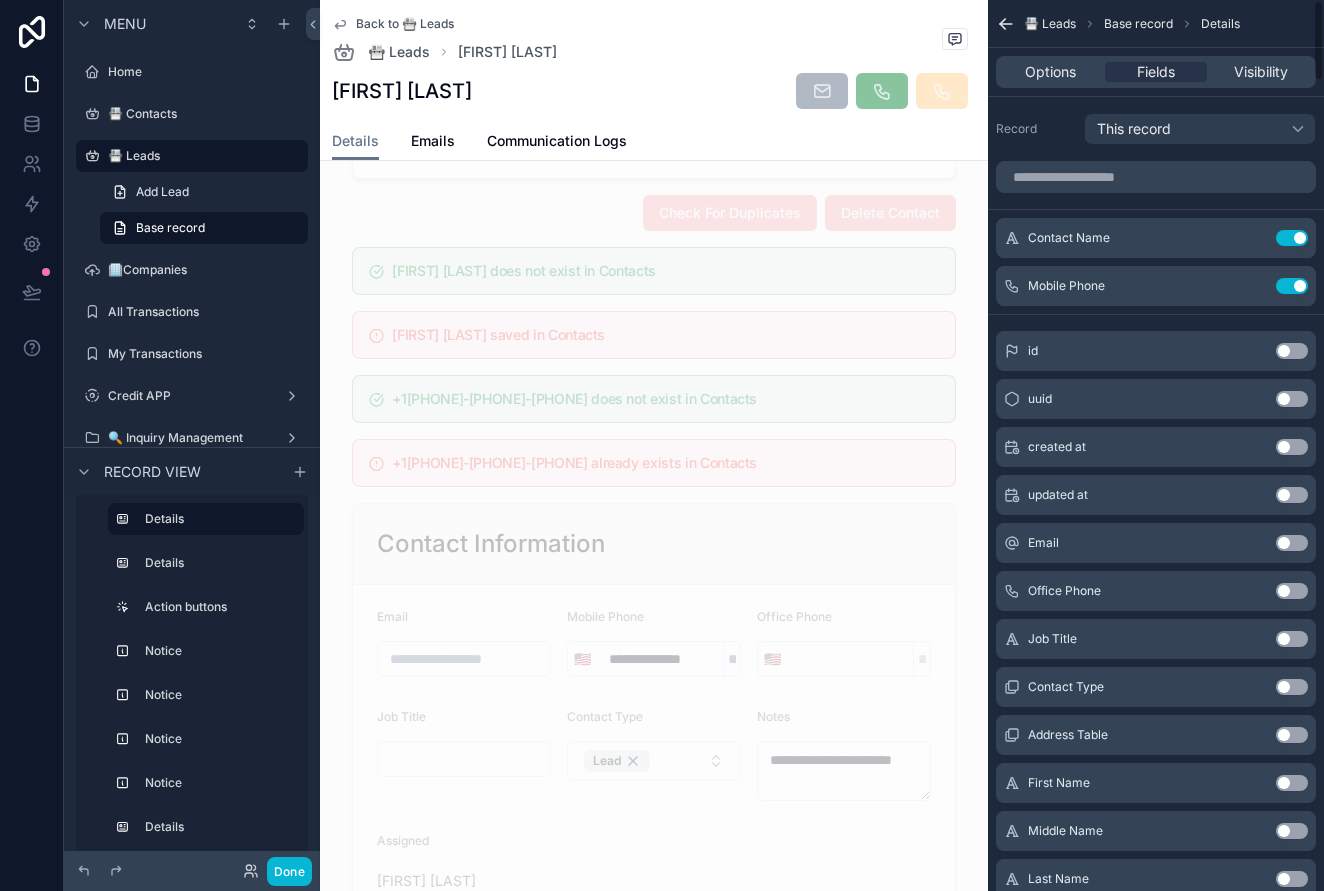 scroll, scrollTop: 0, scrollLeft: 0, axis: both 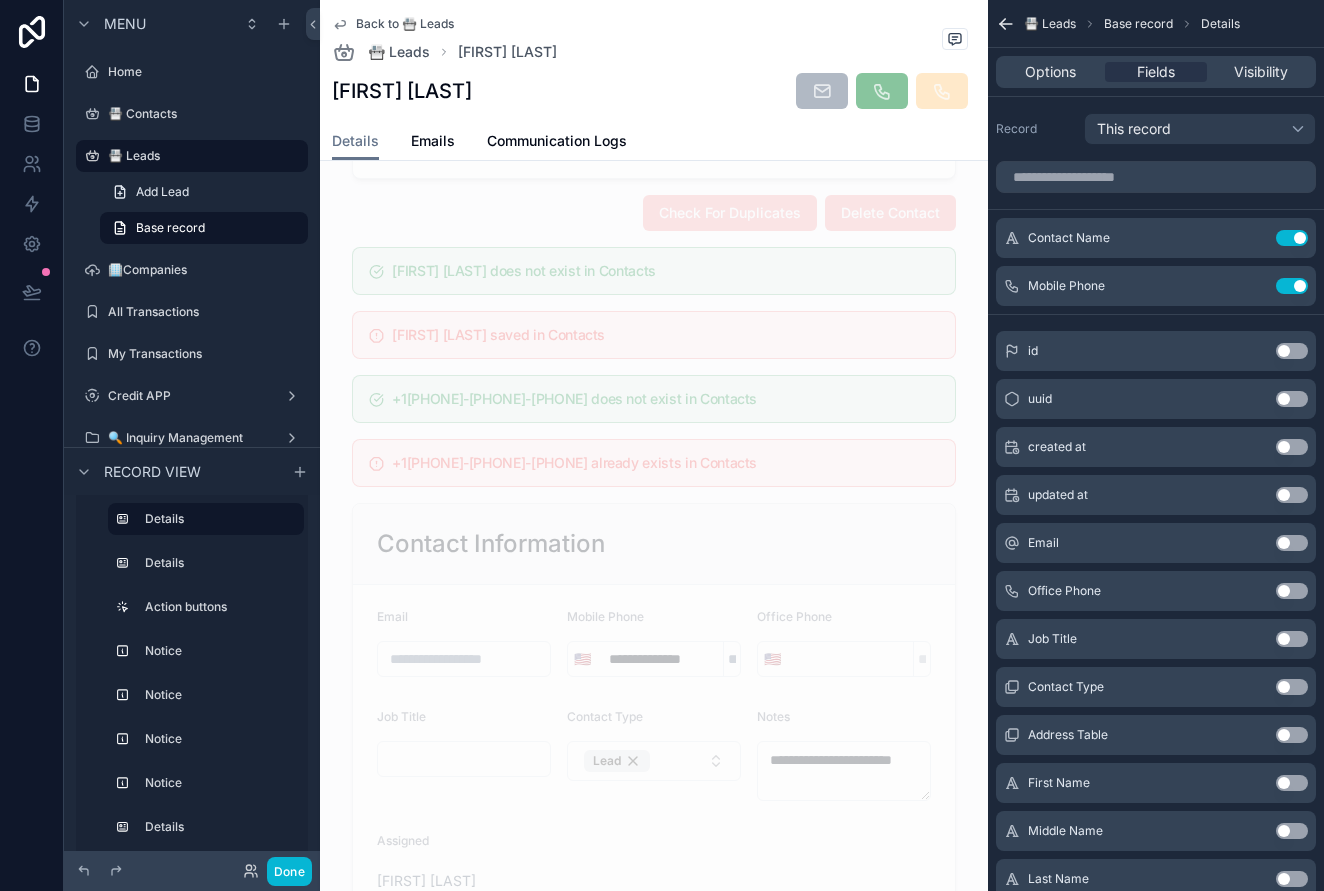 click on "This record" at bounding box center [1134, 129] 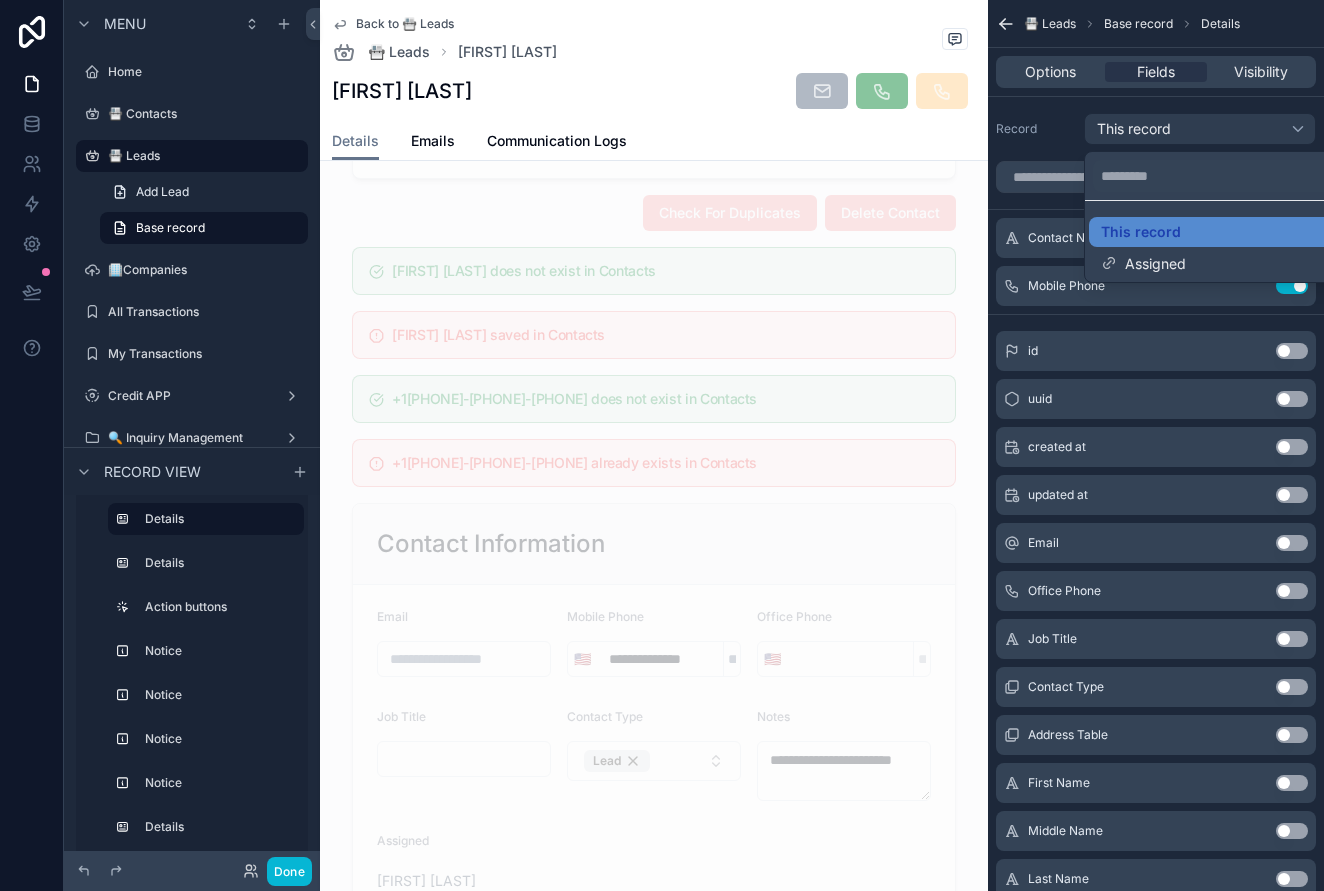click at bounding box center [662, 445] 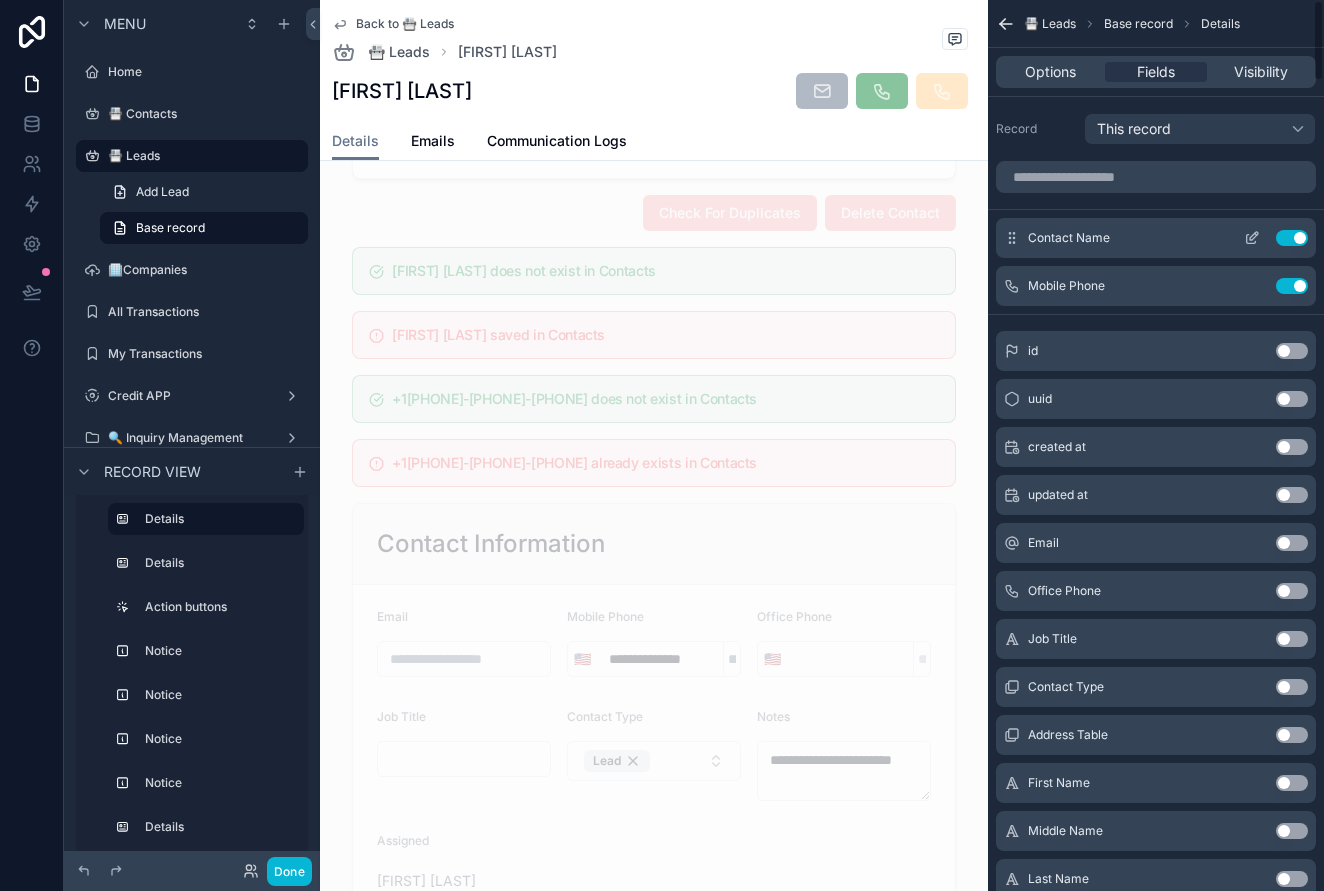 scroll, scrollTop: 0, scrollLeft: 0, axis: both 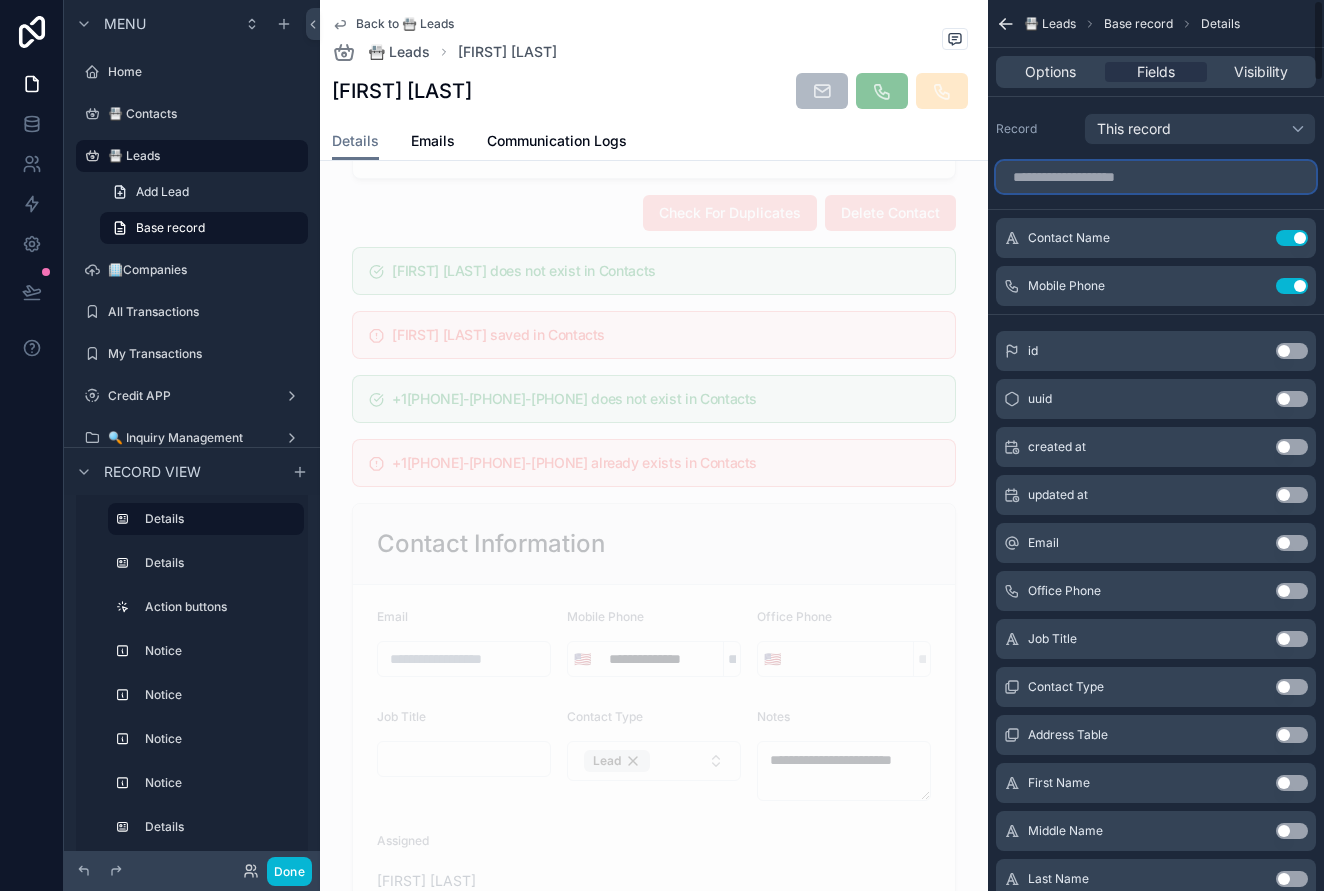 click at bounding box center (1156, 177) 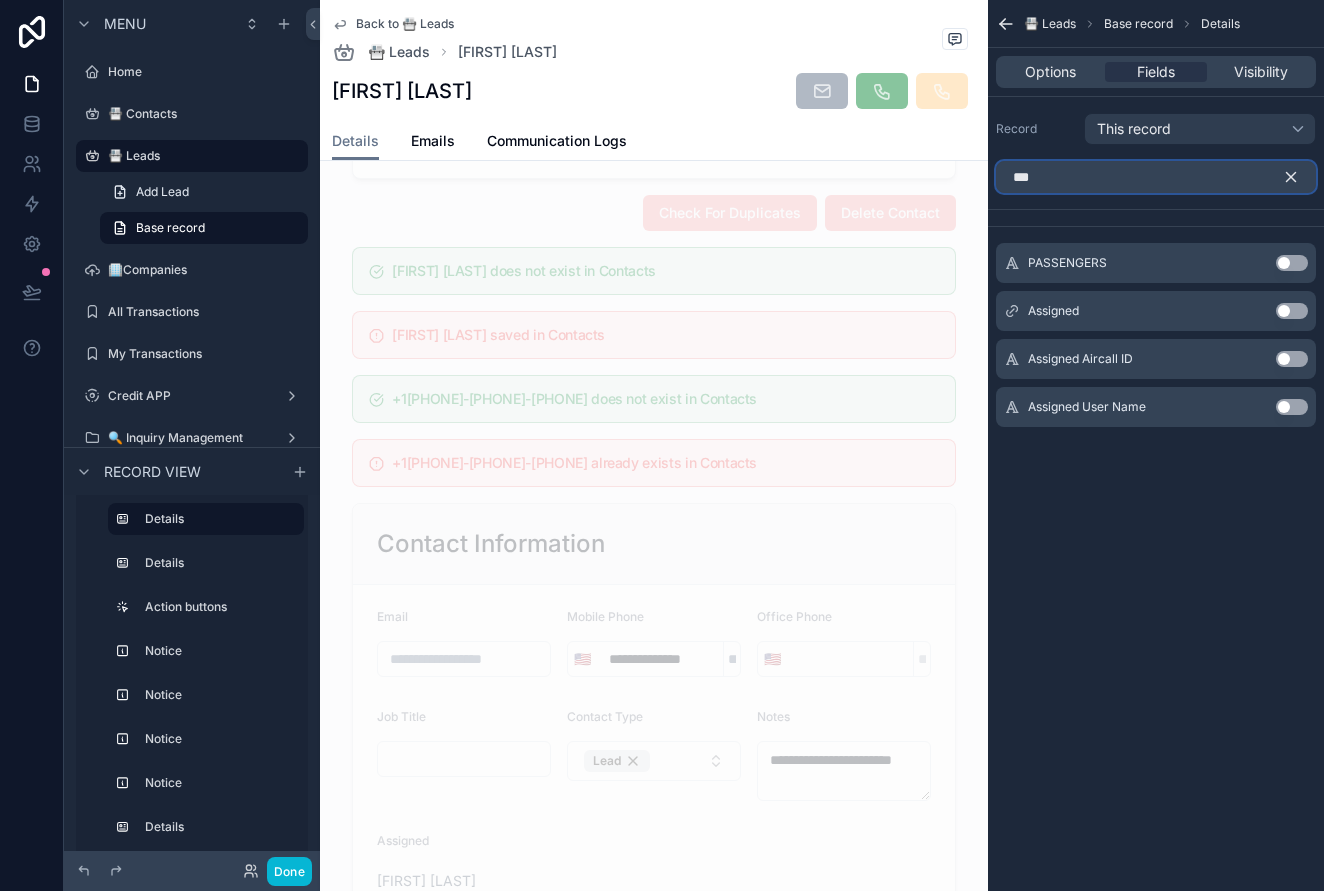 type on "***" 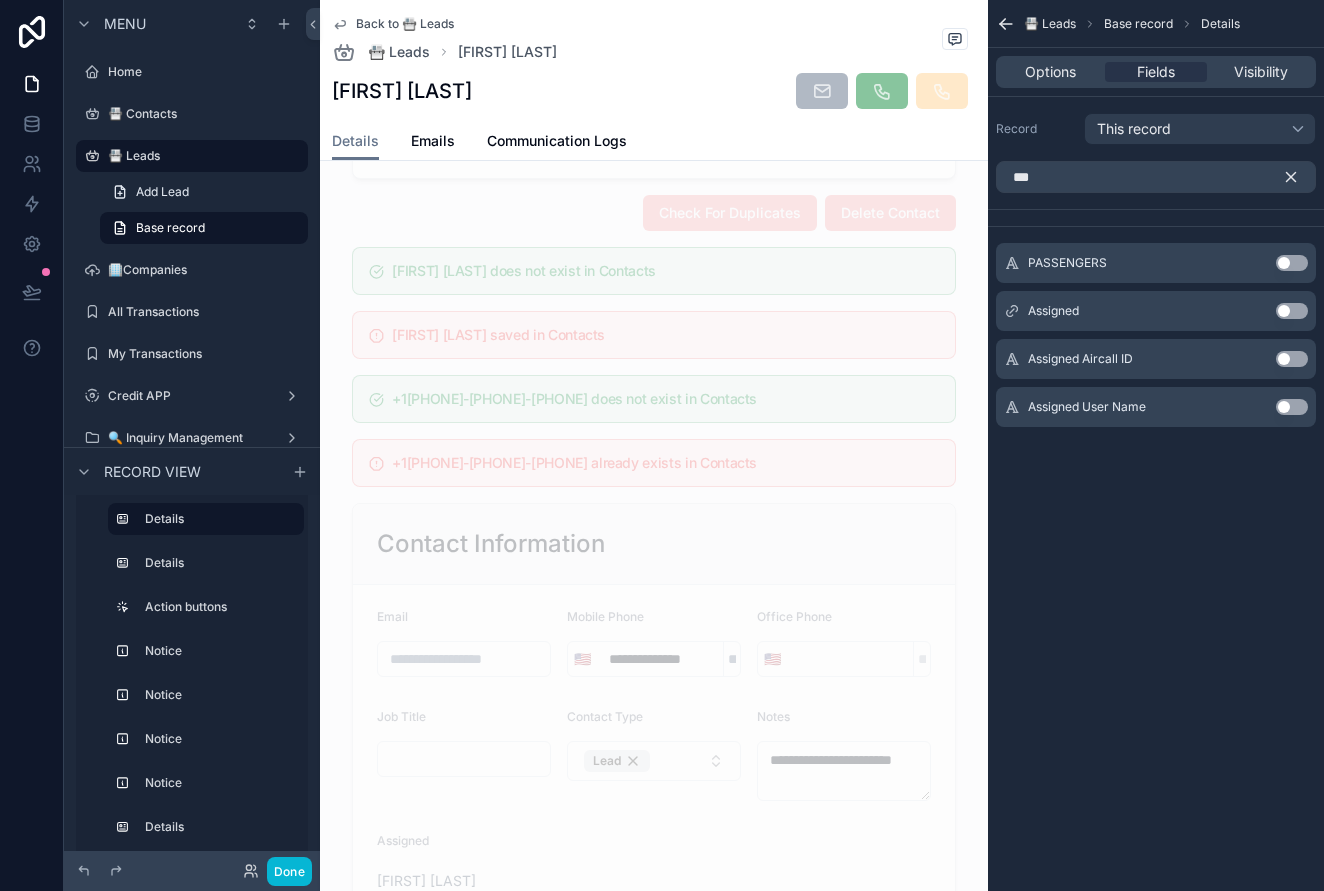 click on "Assigned Use setting" at bounding box center (1156, 311) 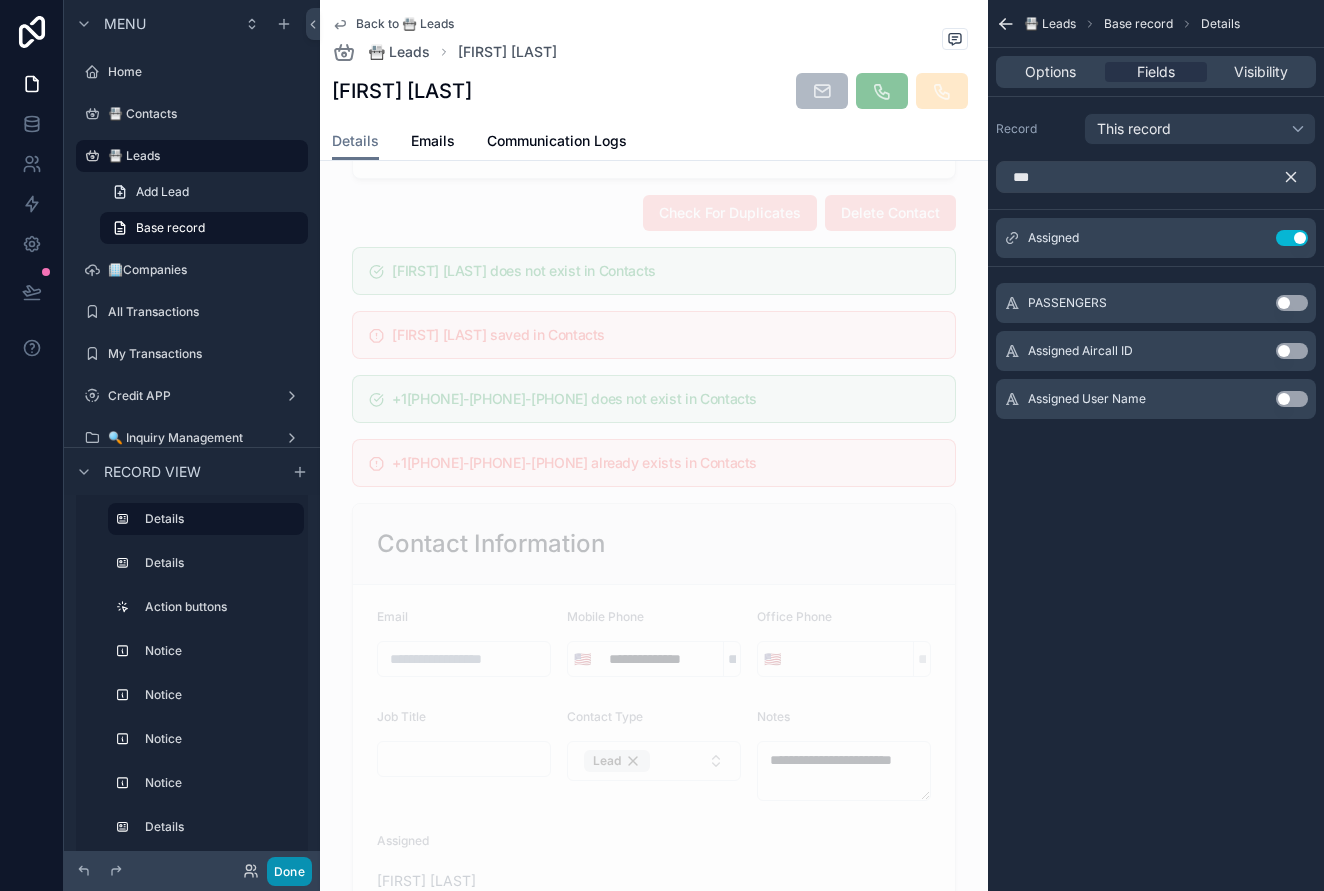 click on "Done" at bounding box center (289, 871) 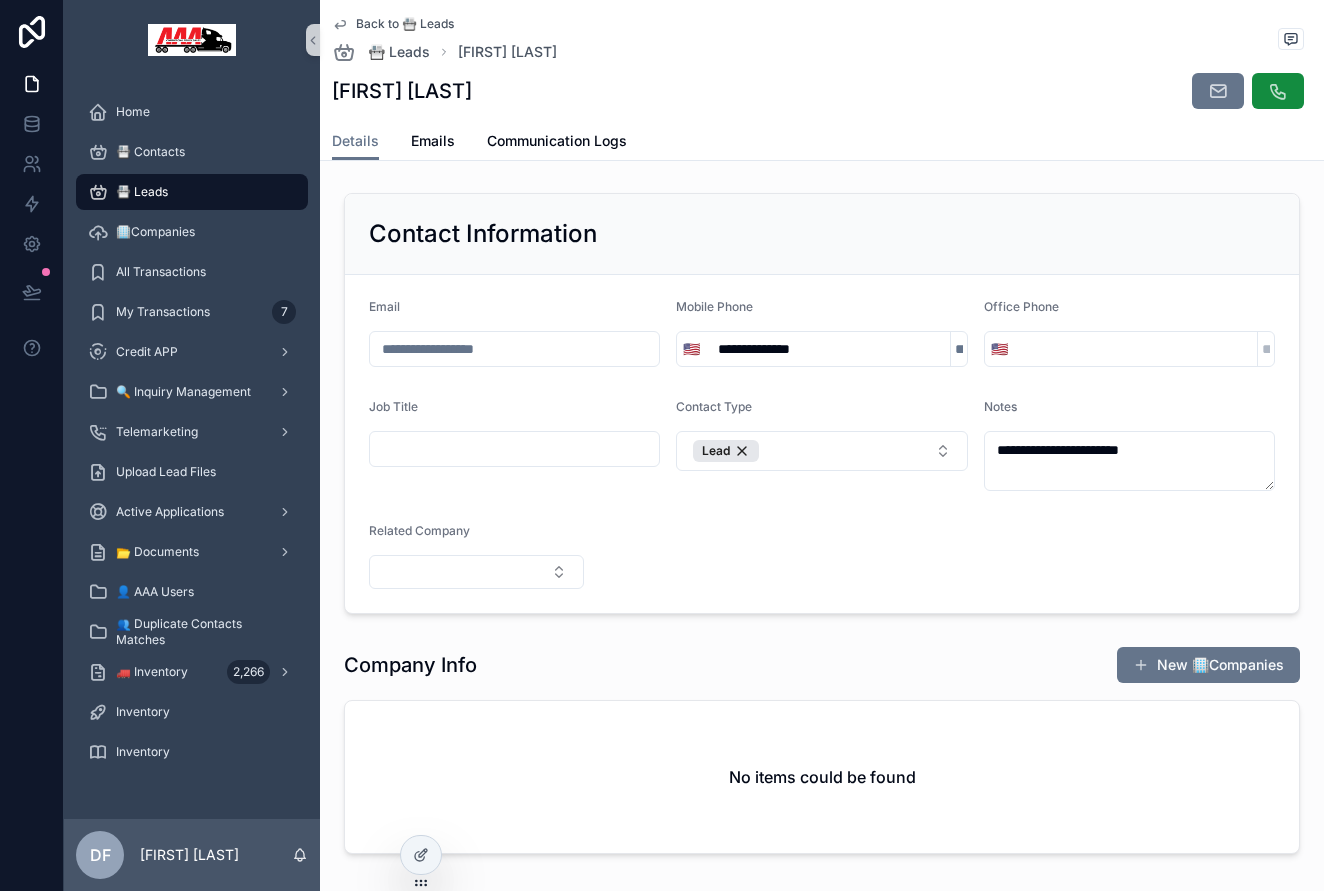 scroll, scrollTop: 0, scrollLeft: 0, axis: both 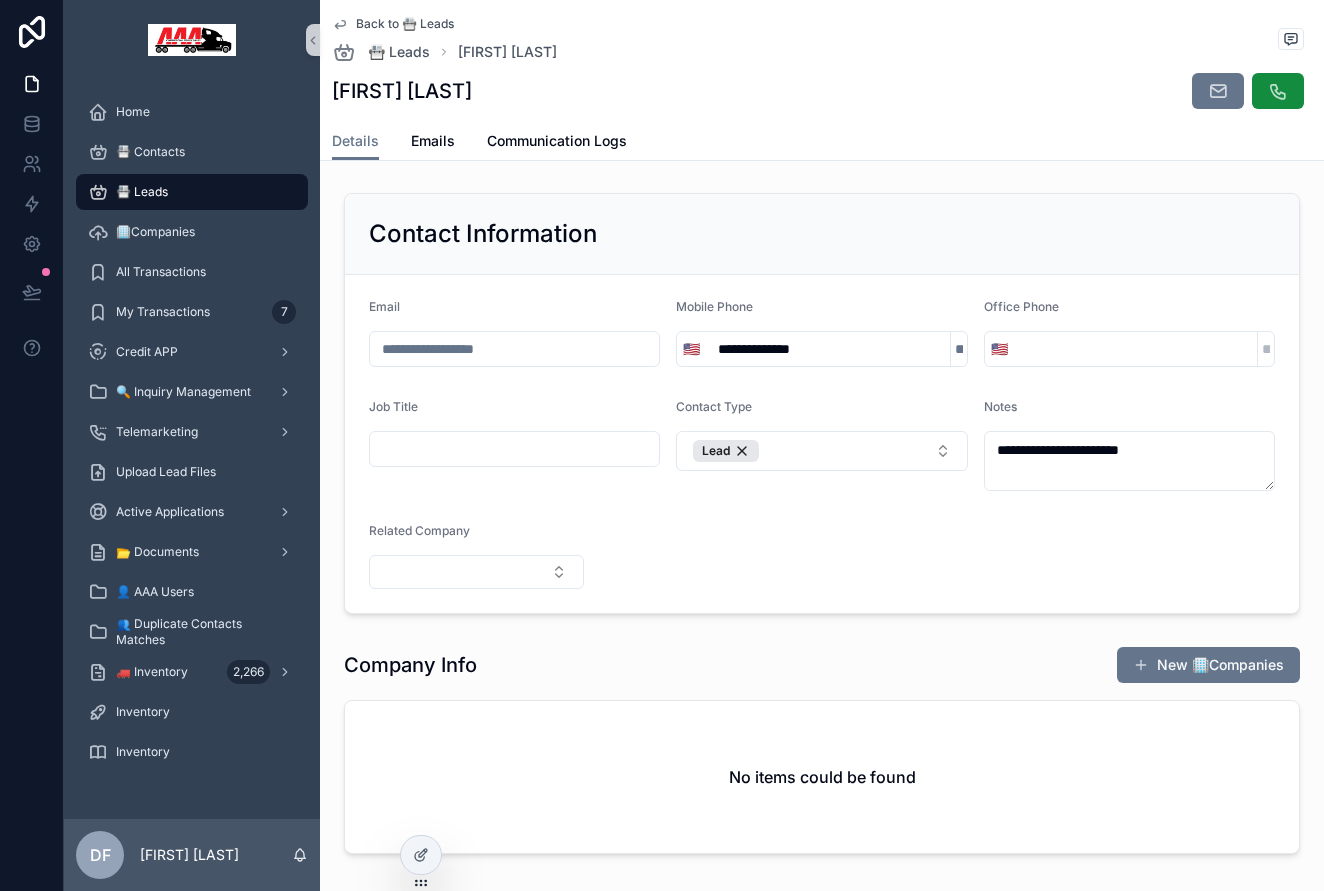 click on "📇 Leads" at bounding box center [142, 192] 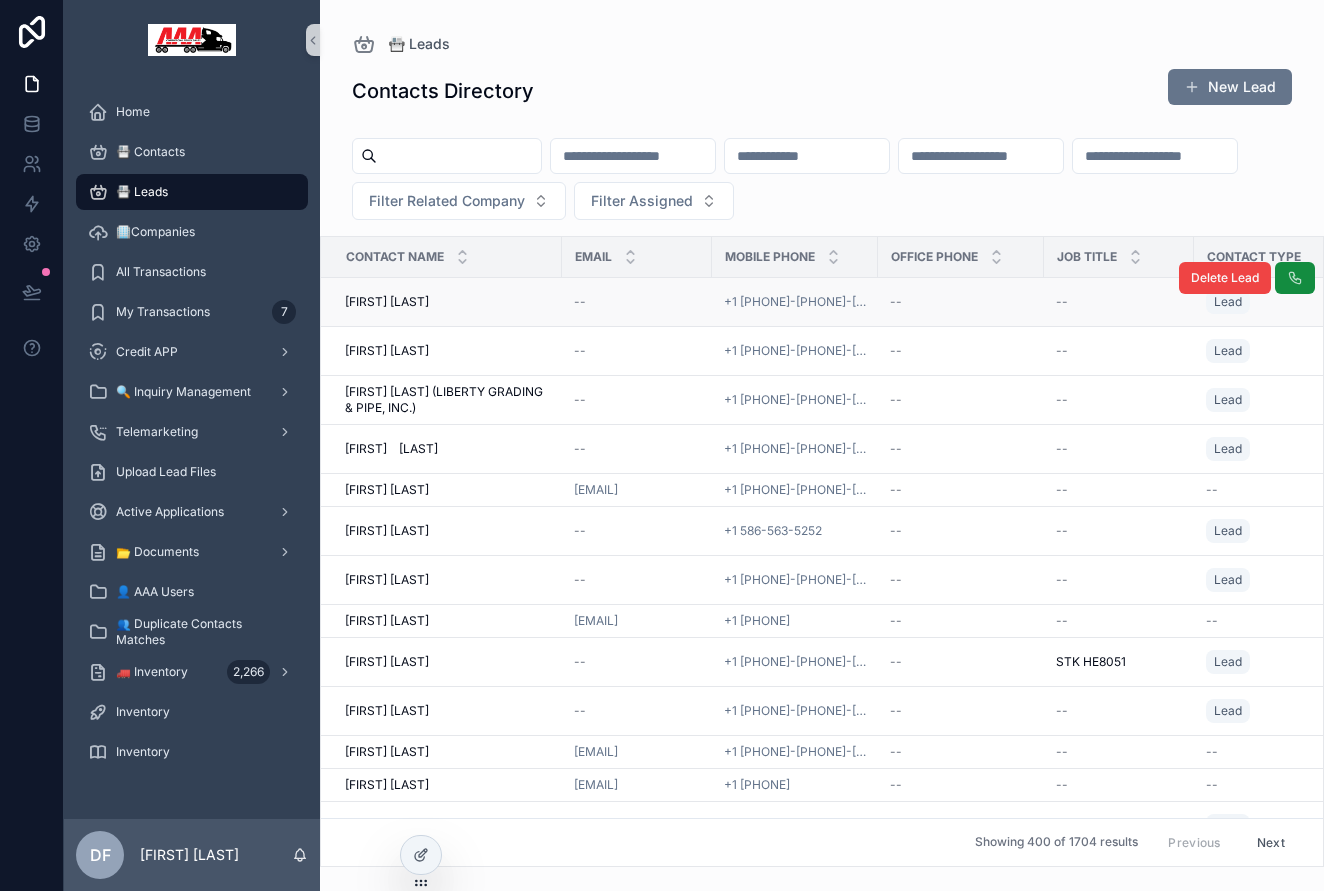 click on "[FIRST] [LAST]" at bounding box center (387, 302) 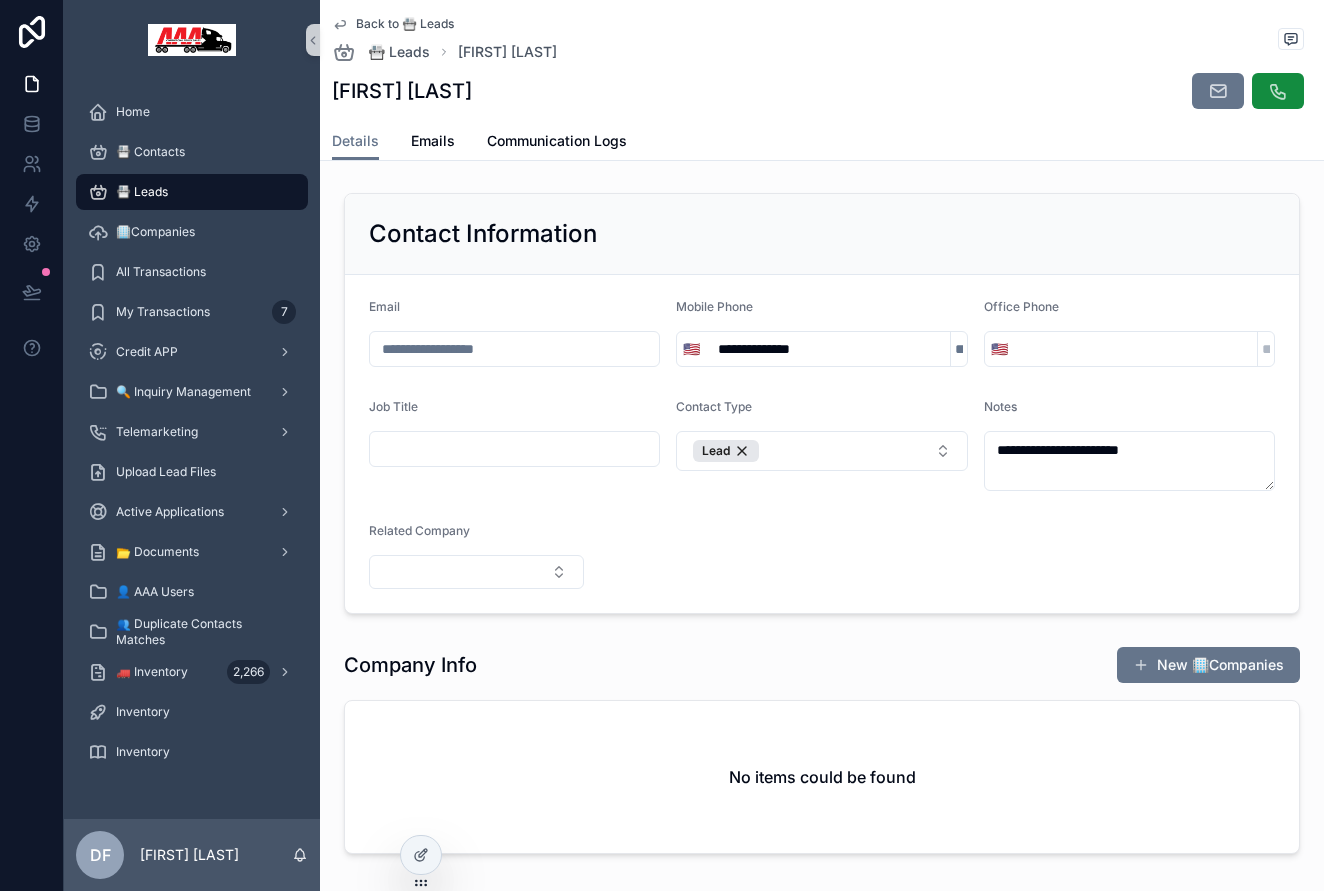 scroll, scrollTop: 0, scrollLeft: 0, axis: both 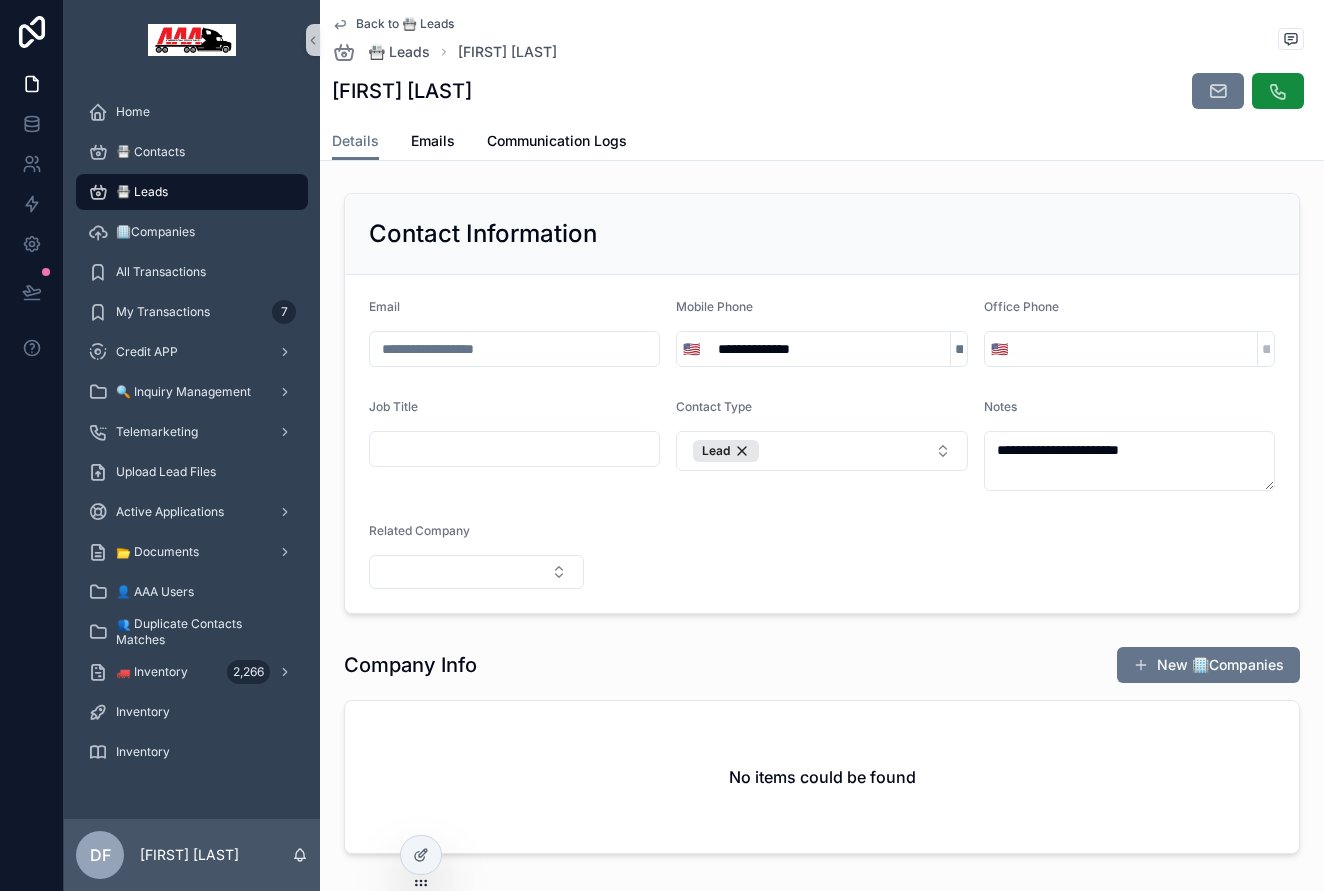 click on "**********" at bounding box center [822, 444] 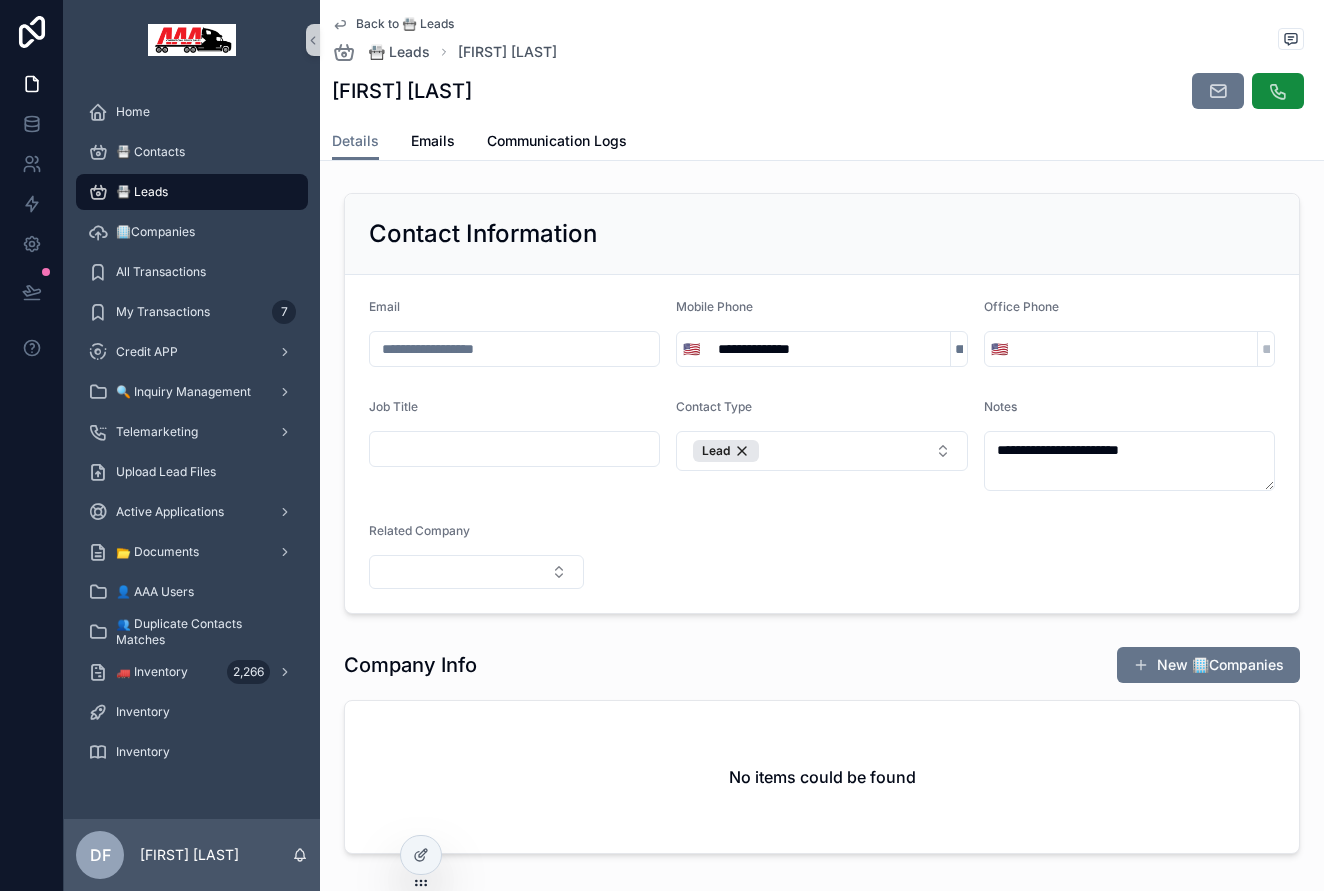 scroll, scrollTop: 0, scrollLeft: 0, axis: both 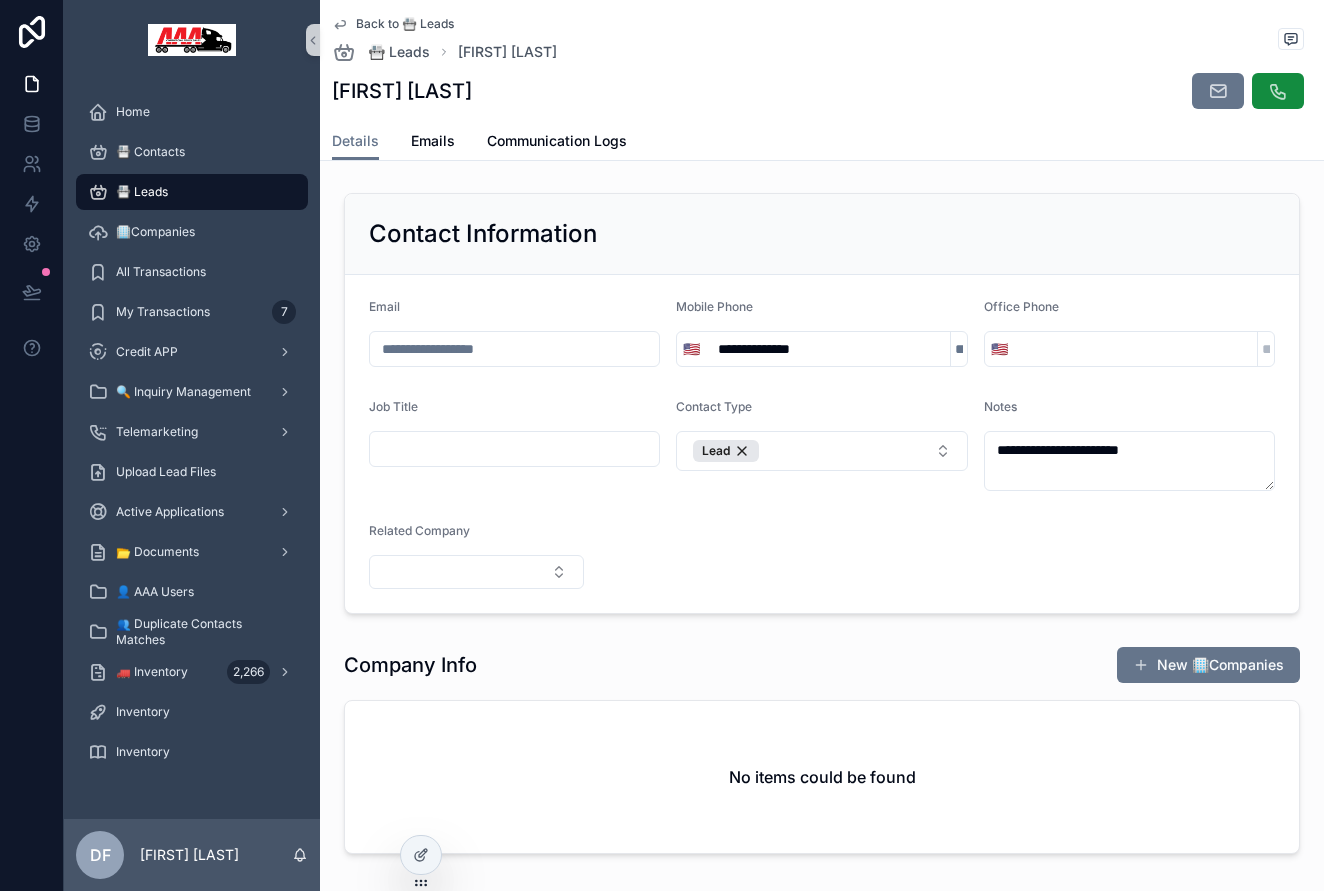 click on "📇 Leads" at bounding box center [192, 192] 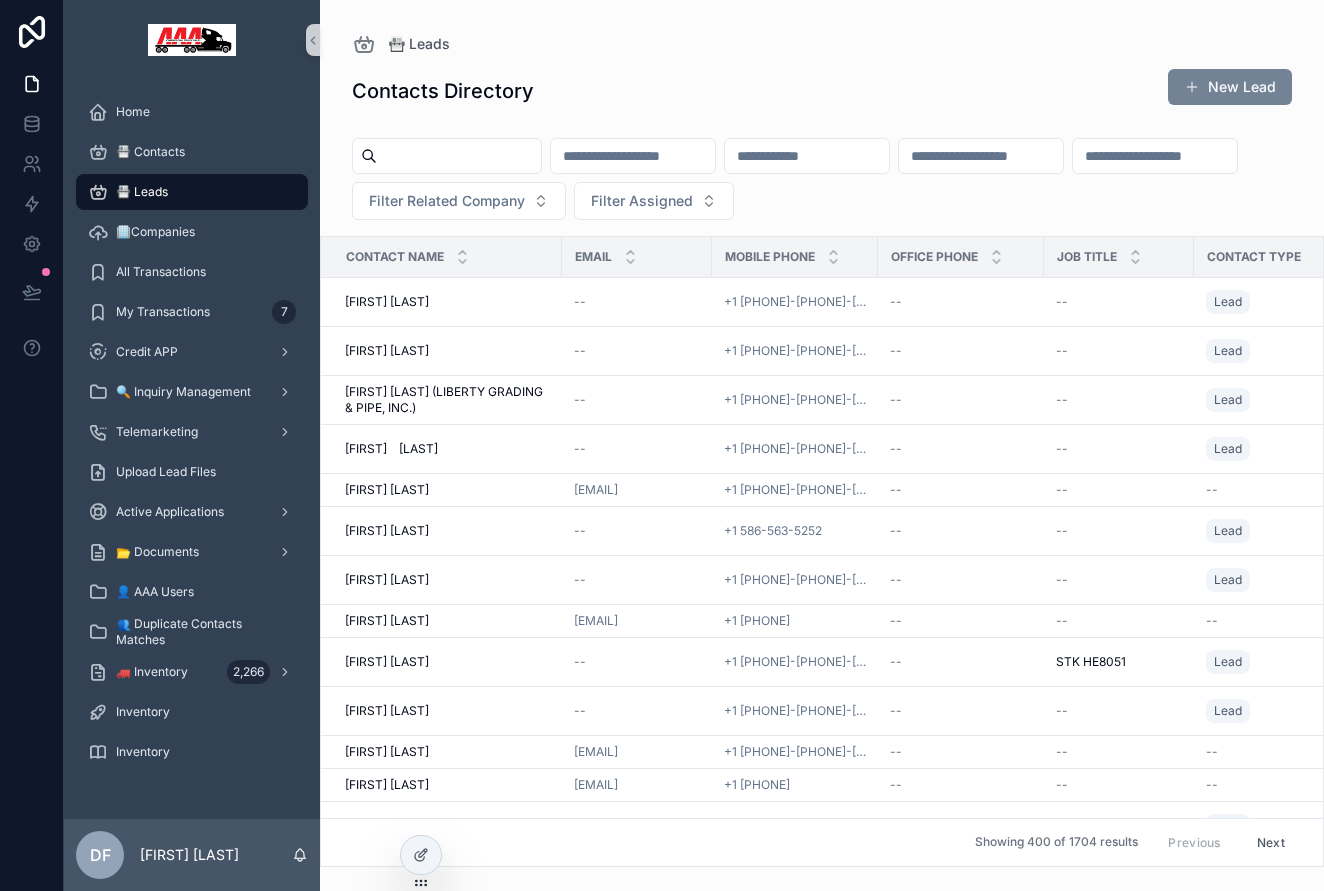 click on "New Lead" at bounding box center (1230, 87) 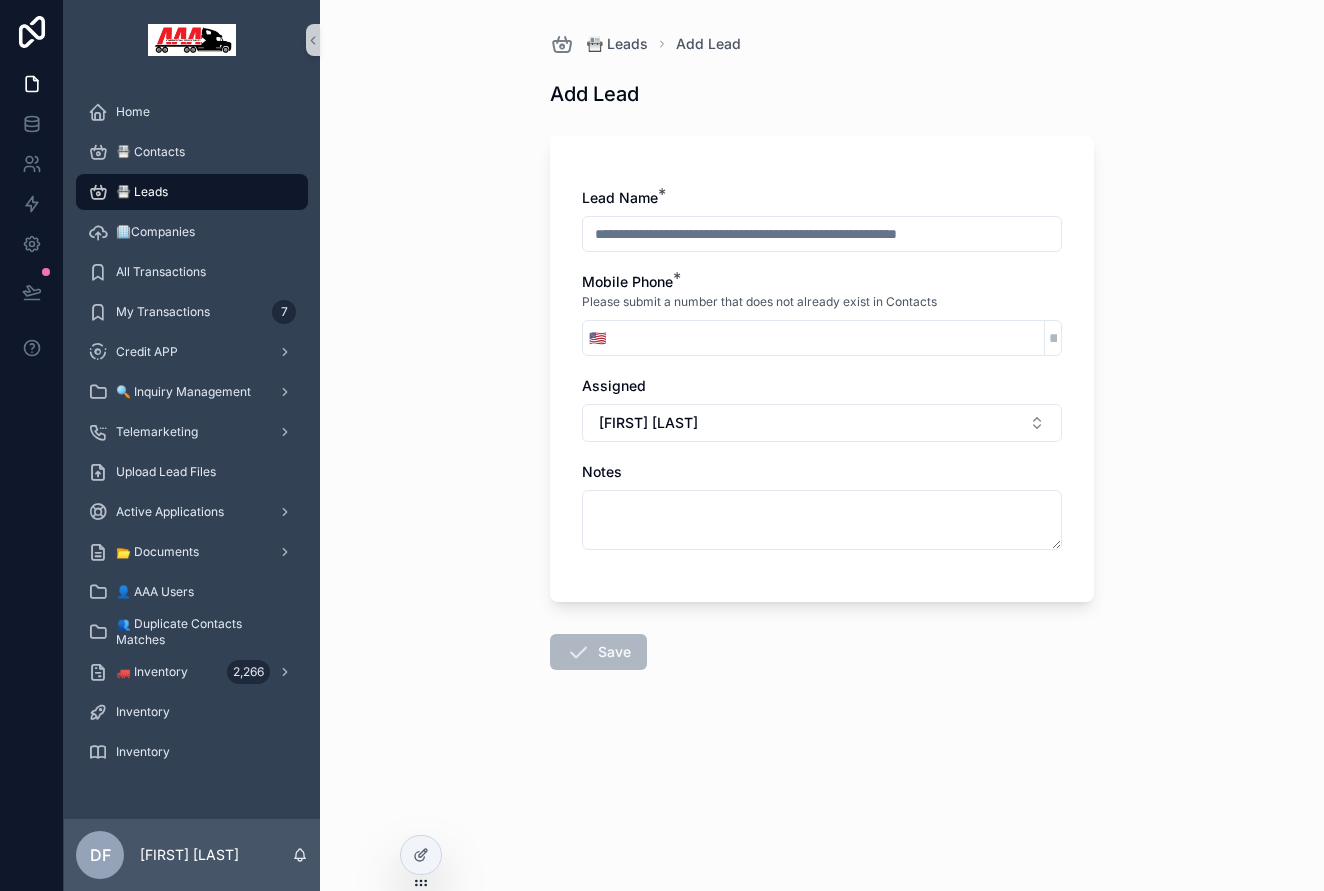 click on "📇 Leads" at bounding box center (142, 192) 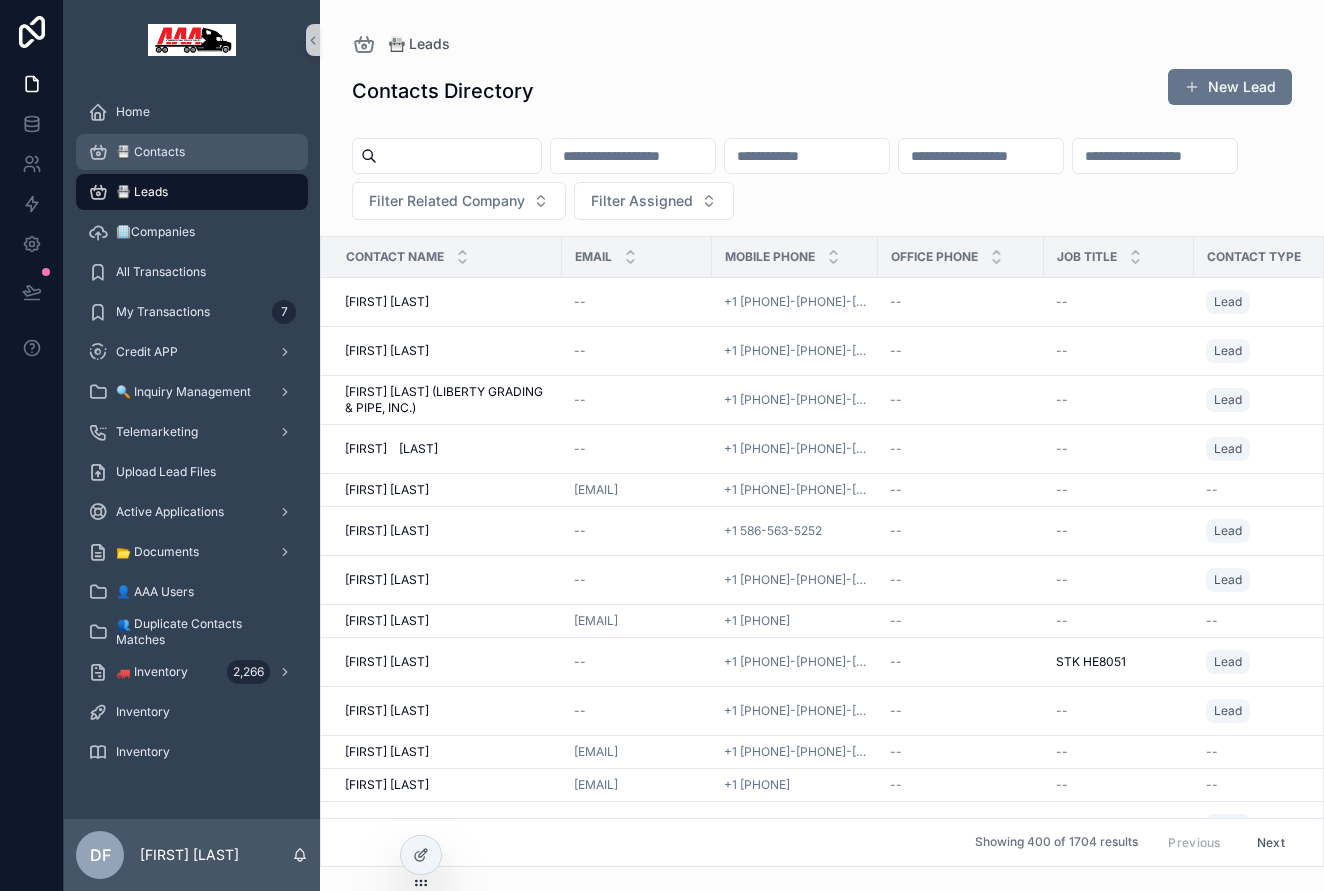 click on "📇 Contacts" at bounding box center (150, 152) 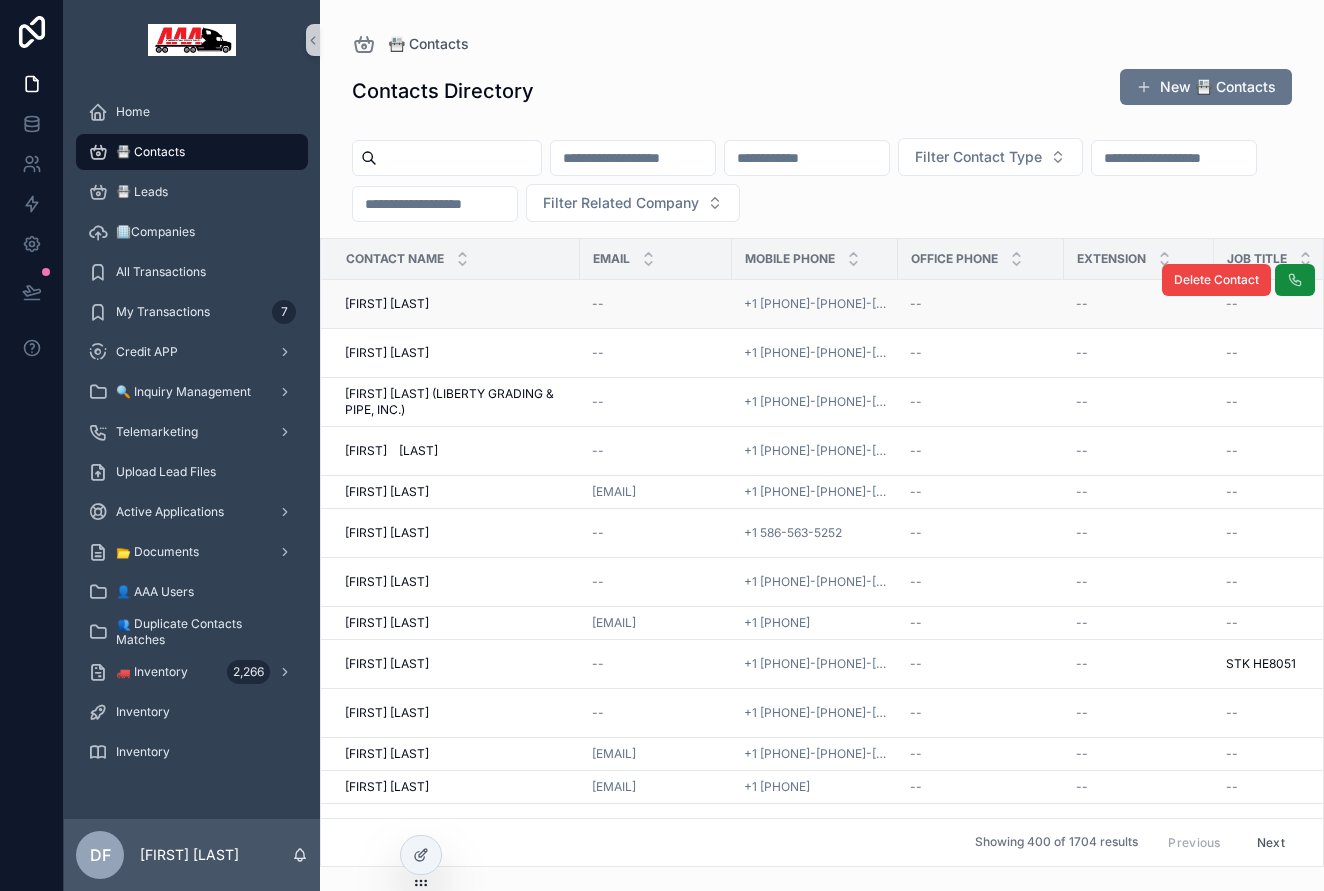 click on "[FIRST] [LAST] [FIRST] [LAST]" at bounding box center (456, 304) 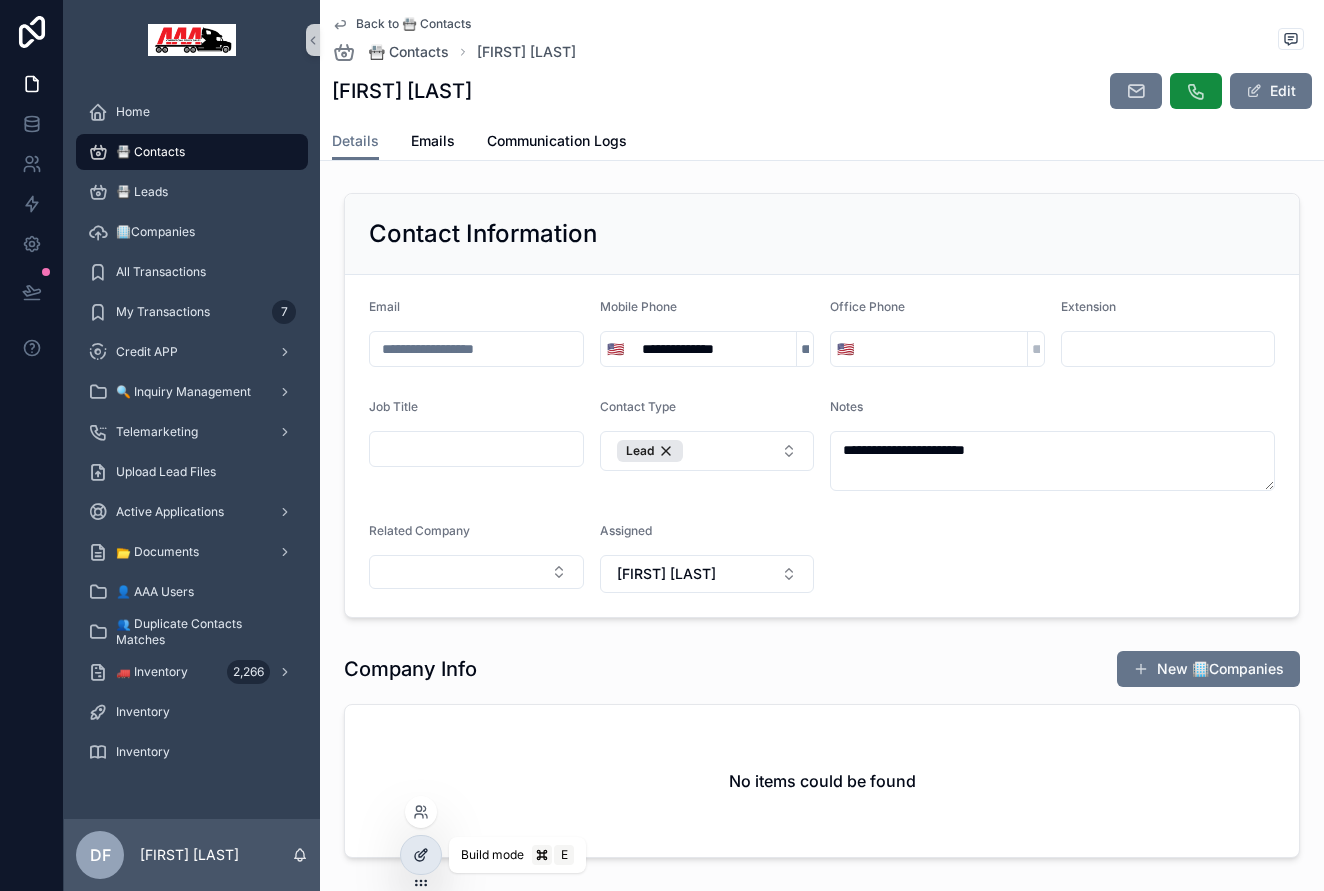 click 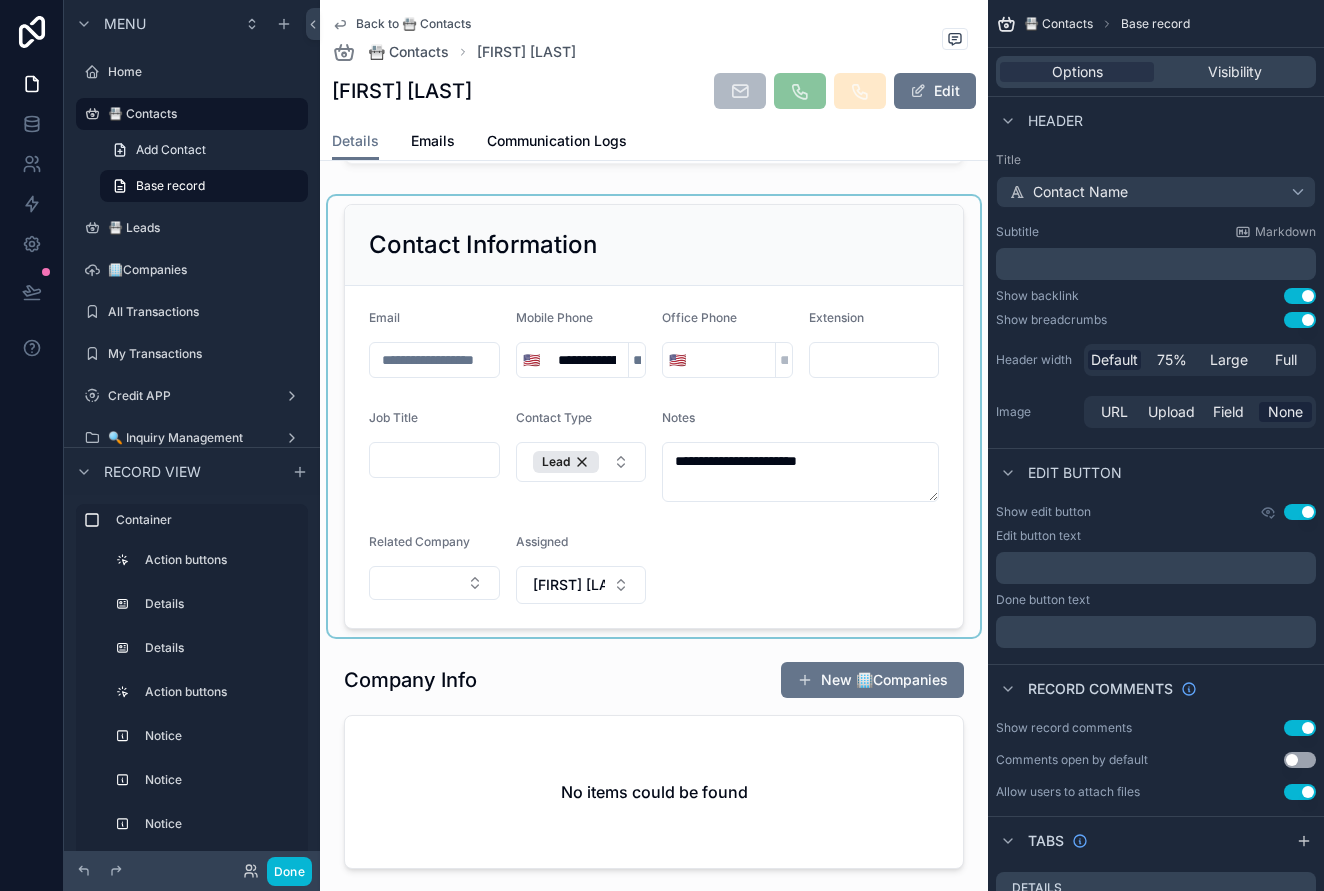 scroll, scrollTop: 1855, scrollLeft: 0, axis: vertical 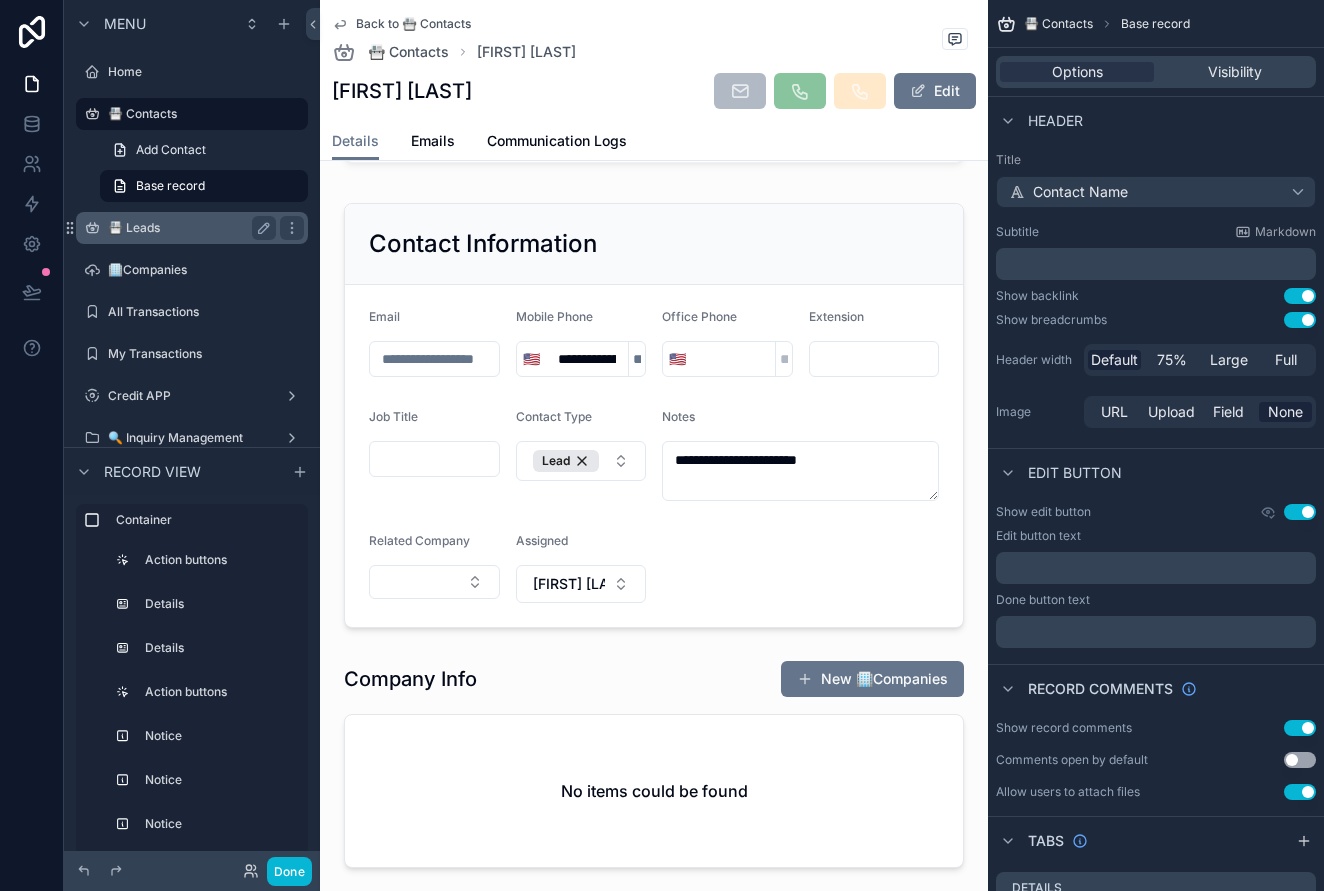 click on "📇 Leads" at bounding box center [188, 228] 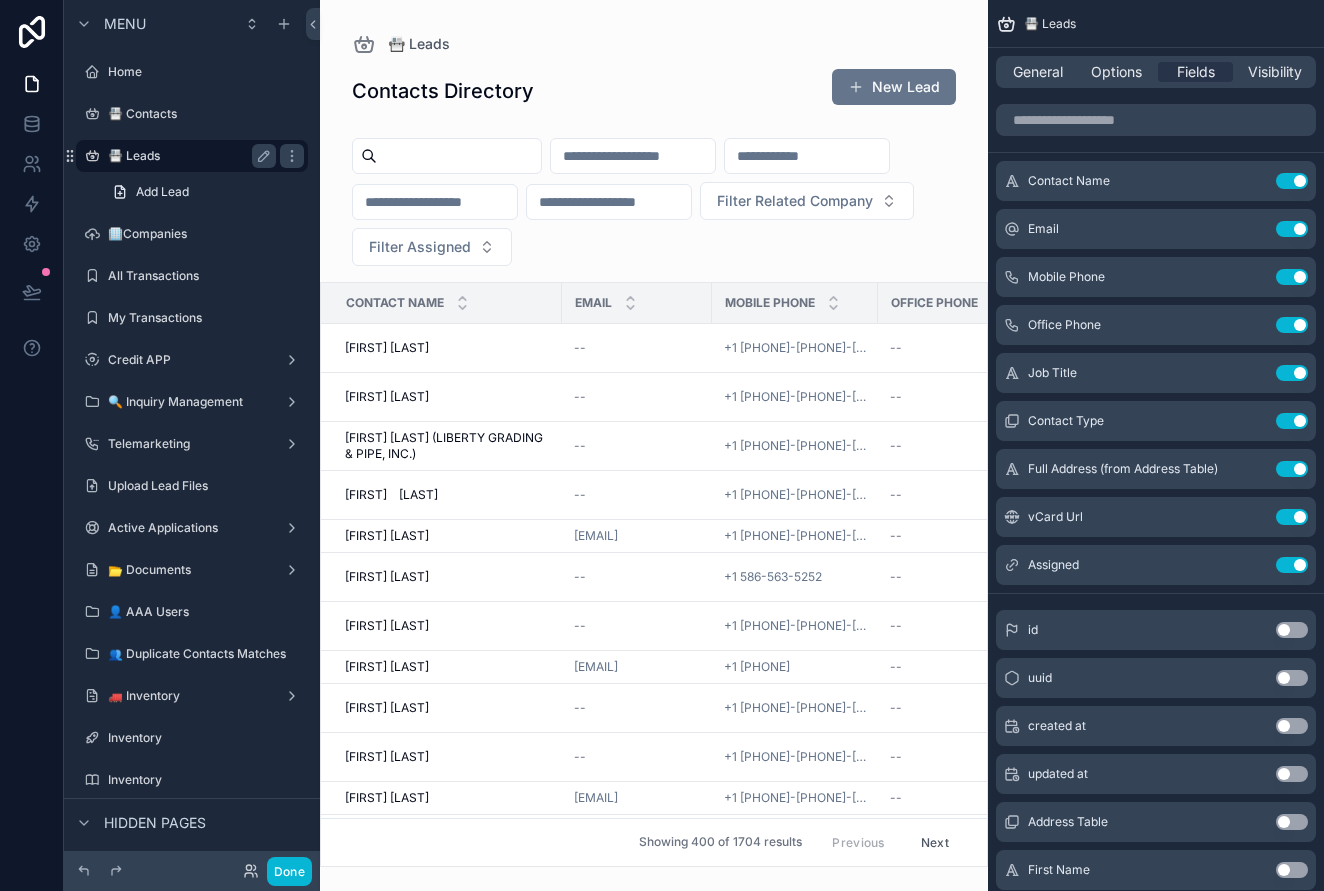 scroll, scrollTop: 0, scrollLeft: 0, axis: both 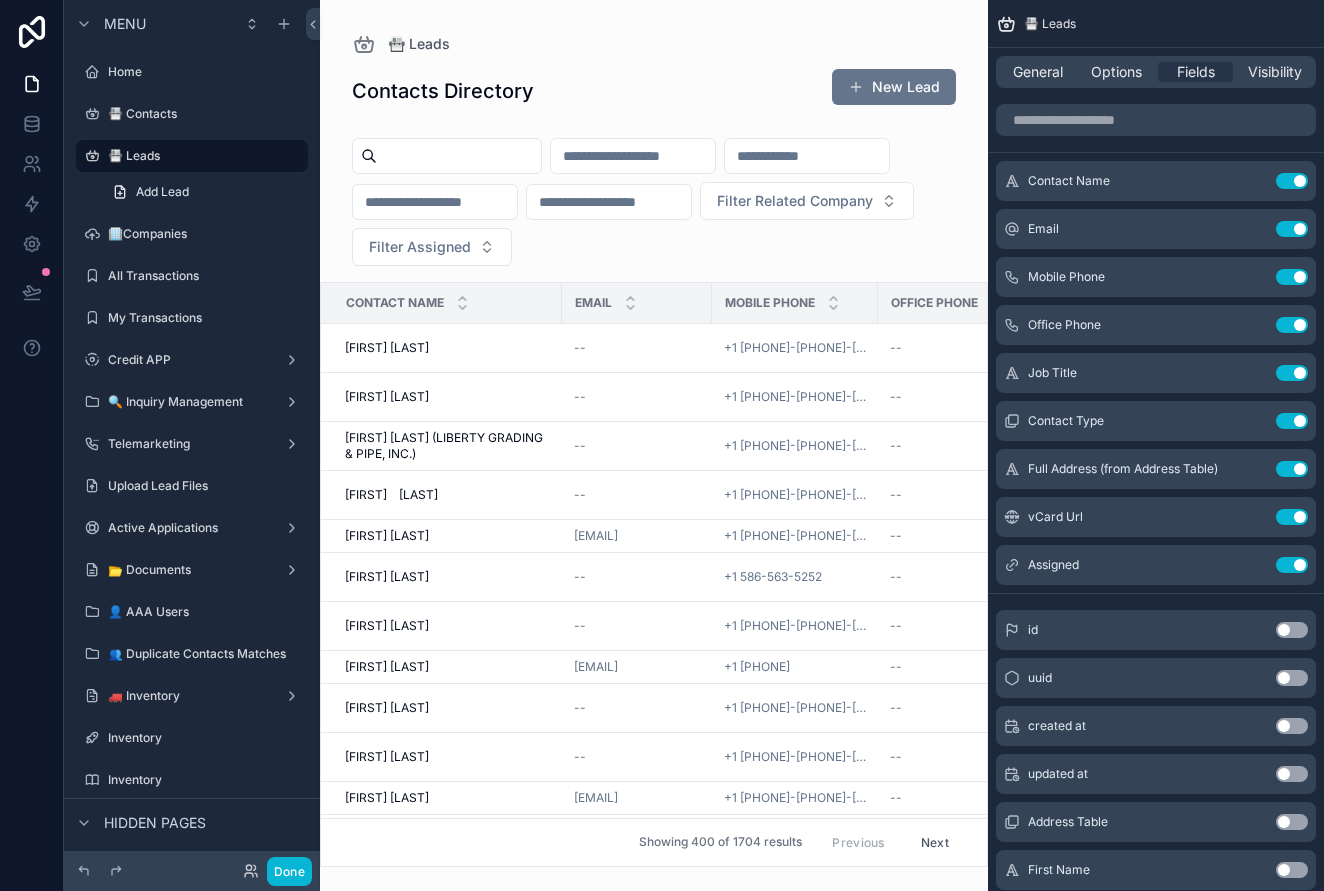 click at bounding box center (654, 445) 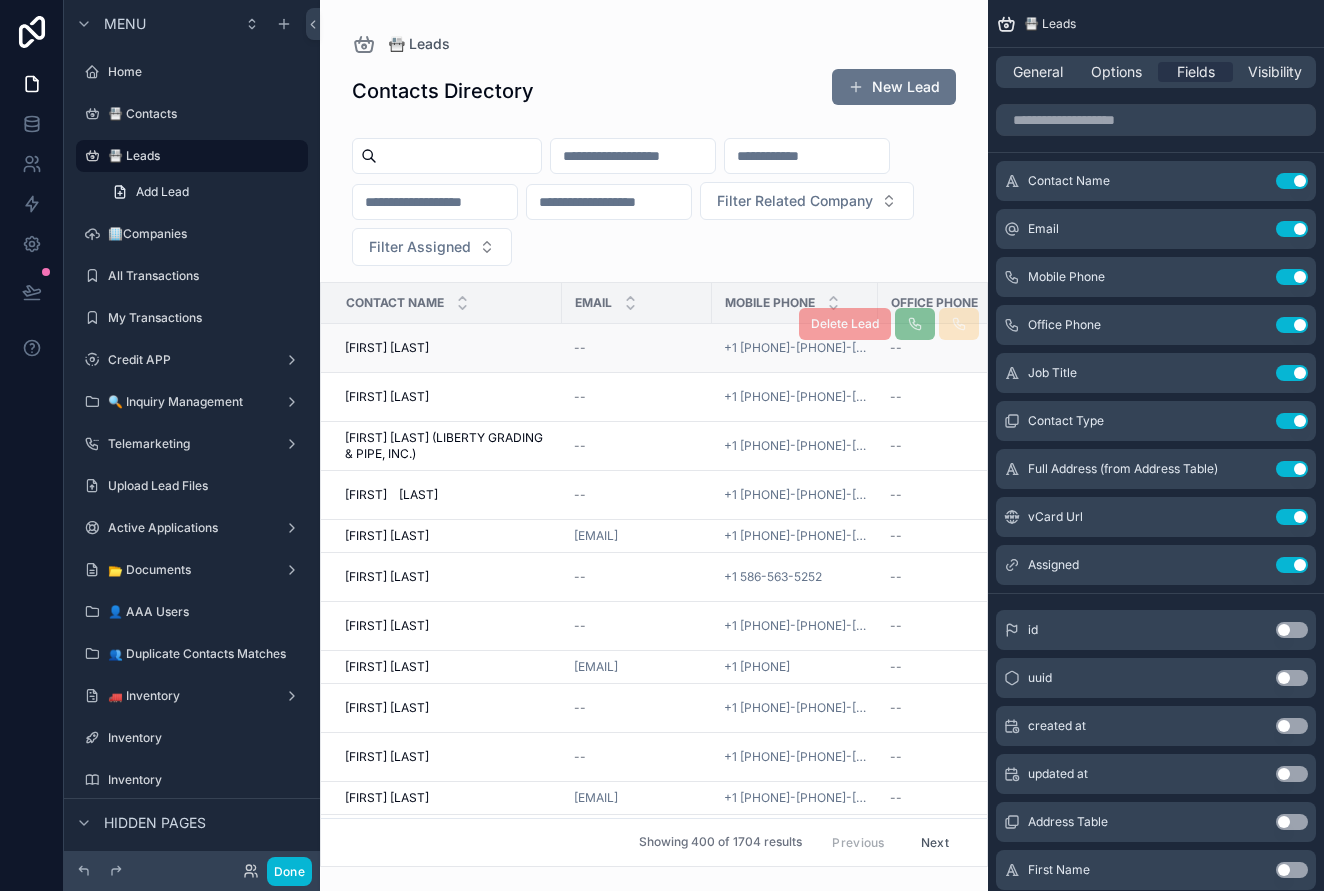 click on "[FIRST] [LAST]" at bounding box center [387, 348] 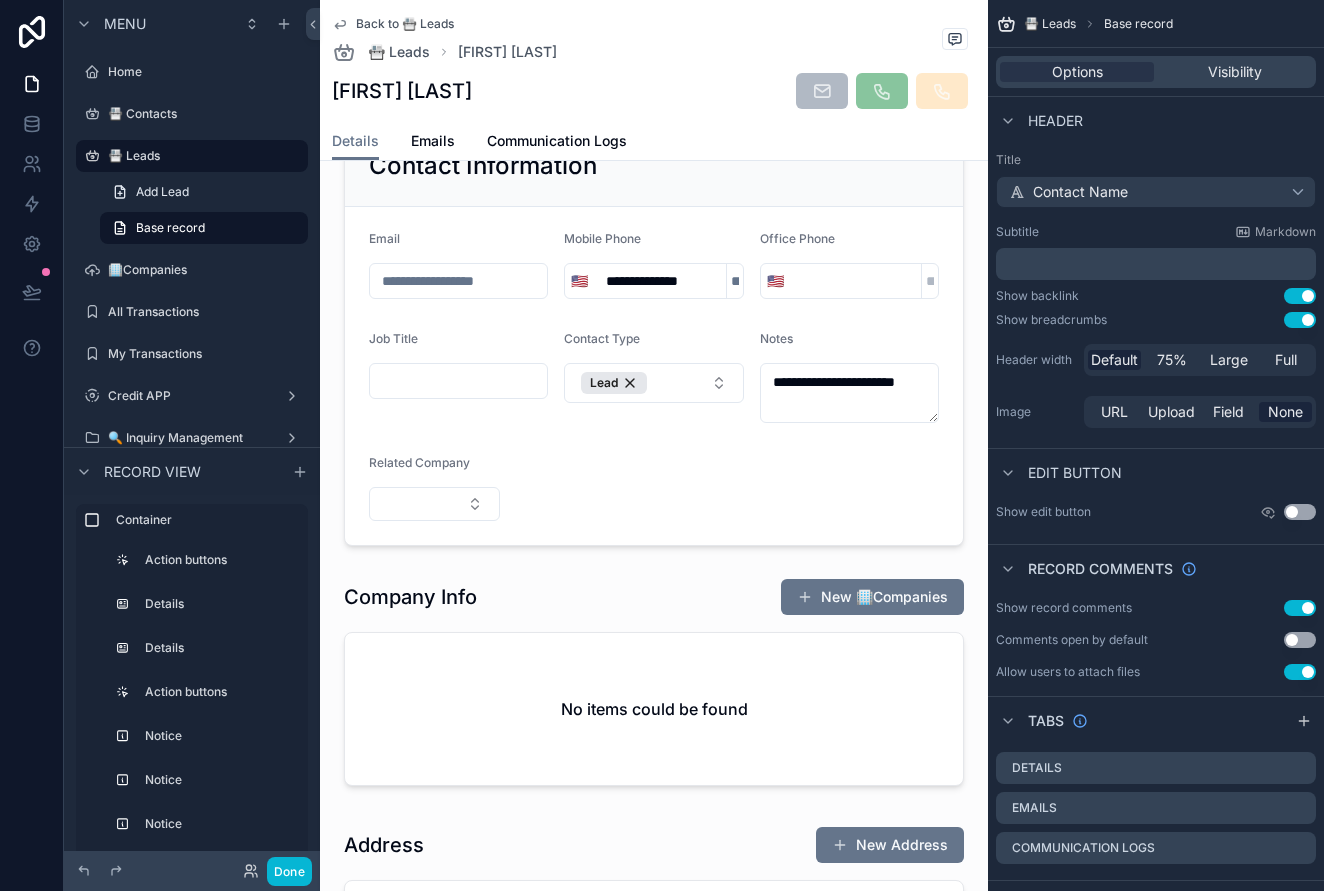 scroll, scrollTop: 2056, scrollLeft: 0, axis: vertical 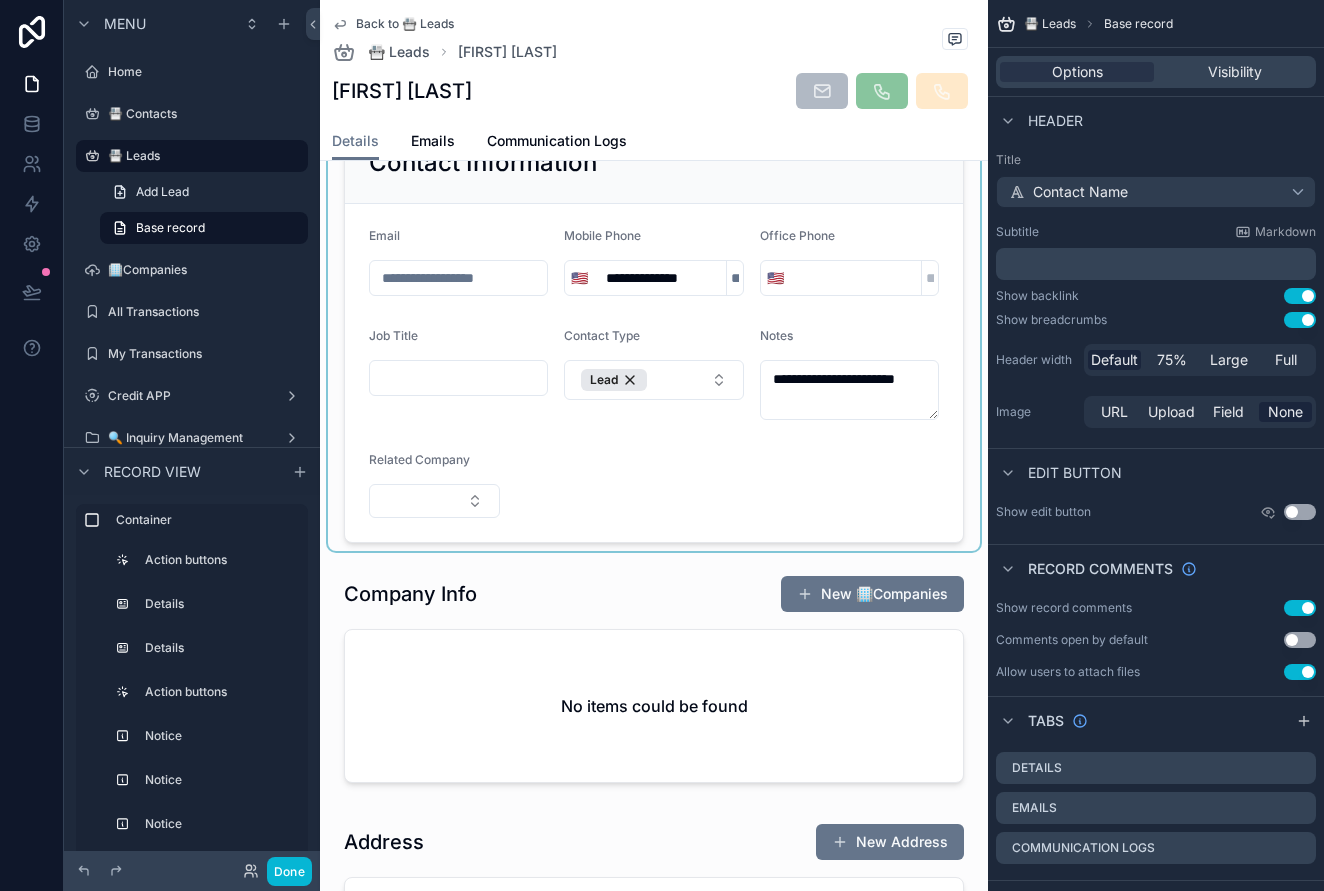 click at bounding box center [654, 332] 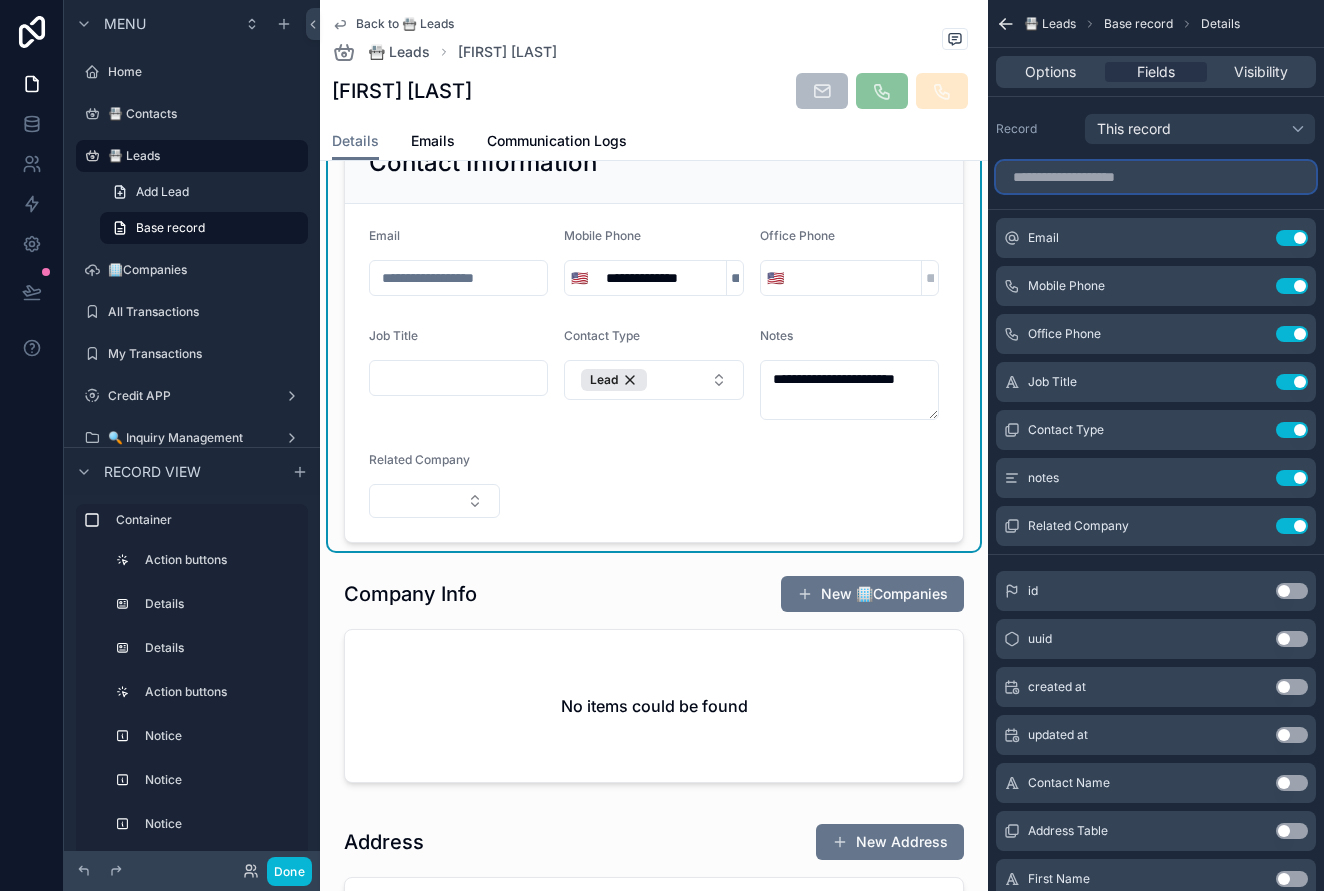 click at bounding box center [1156, 177] 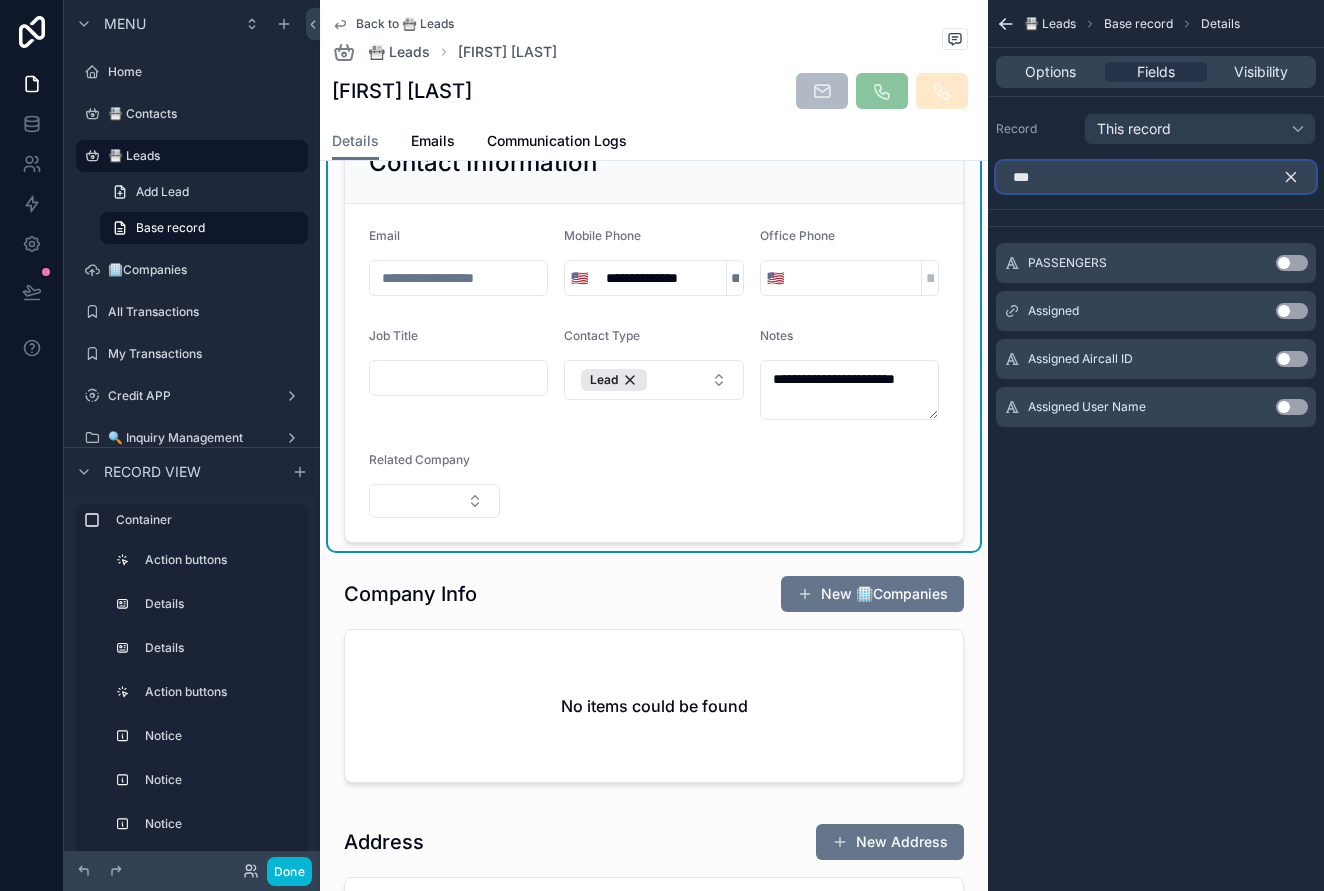type on "***" 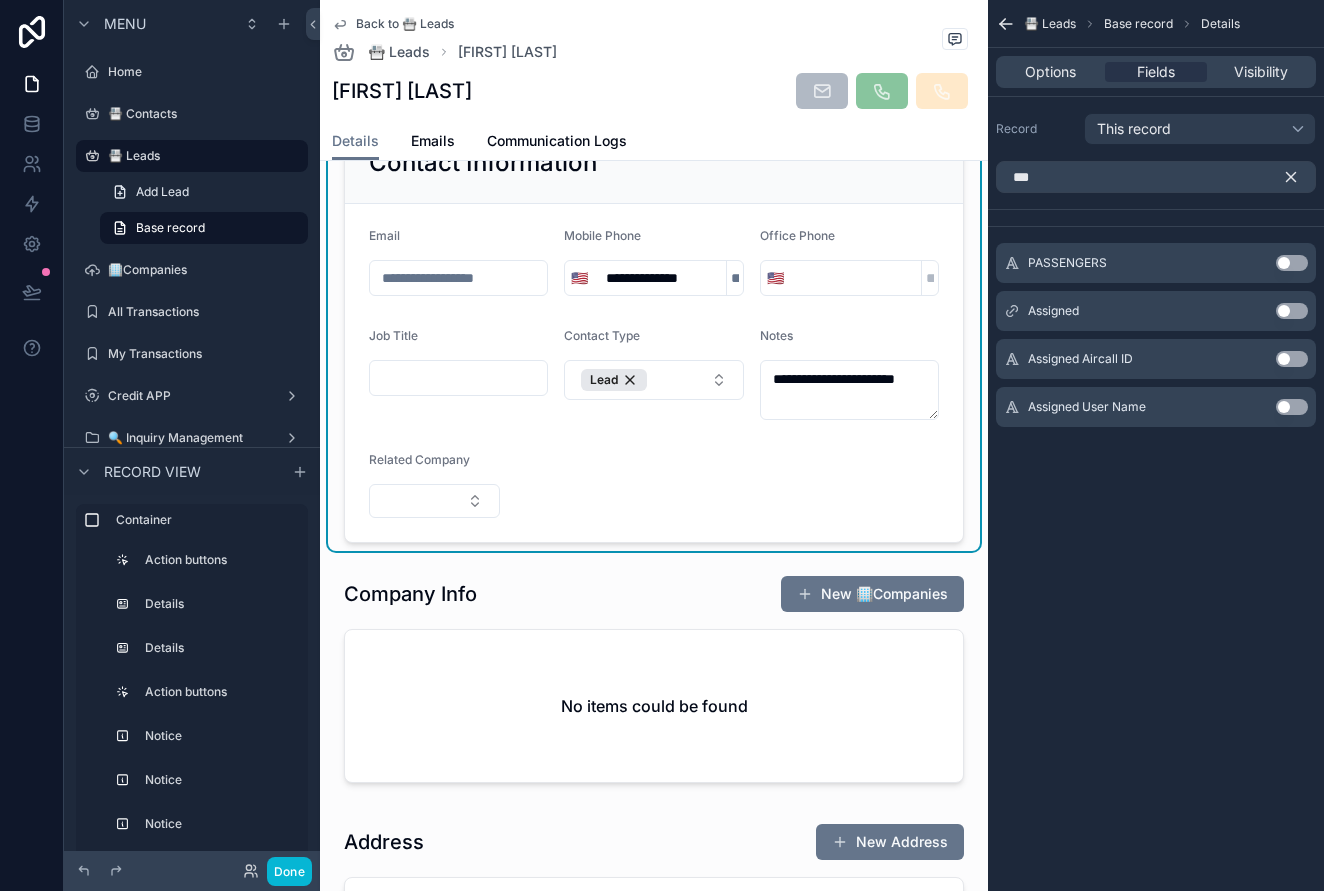 click on "Use setting" at bounding box center (1292, 311) 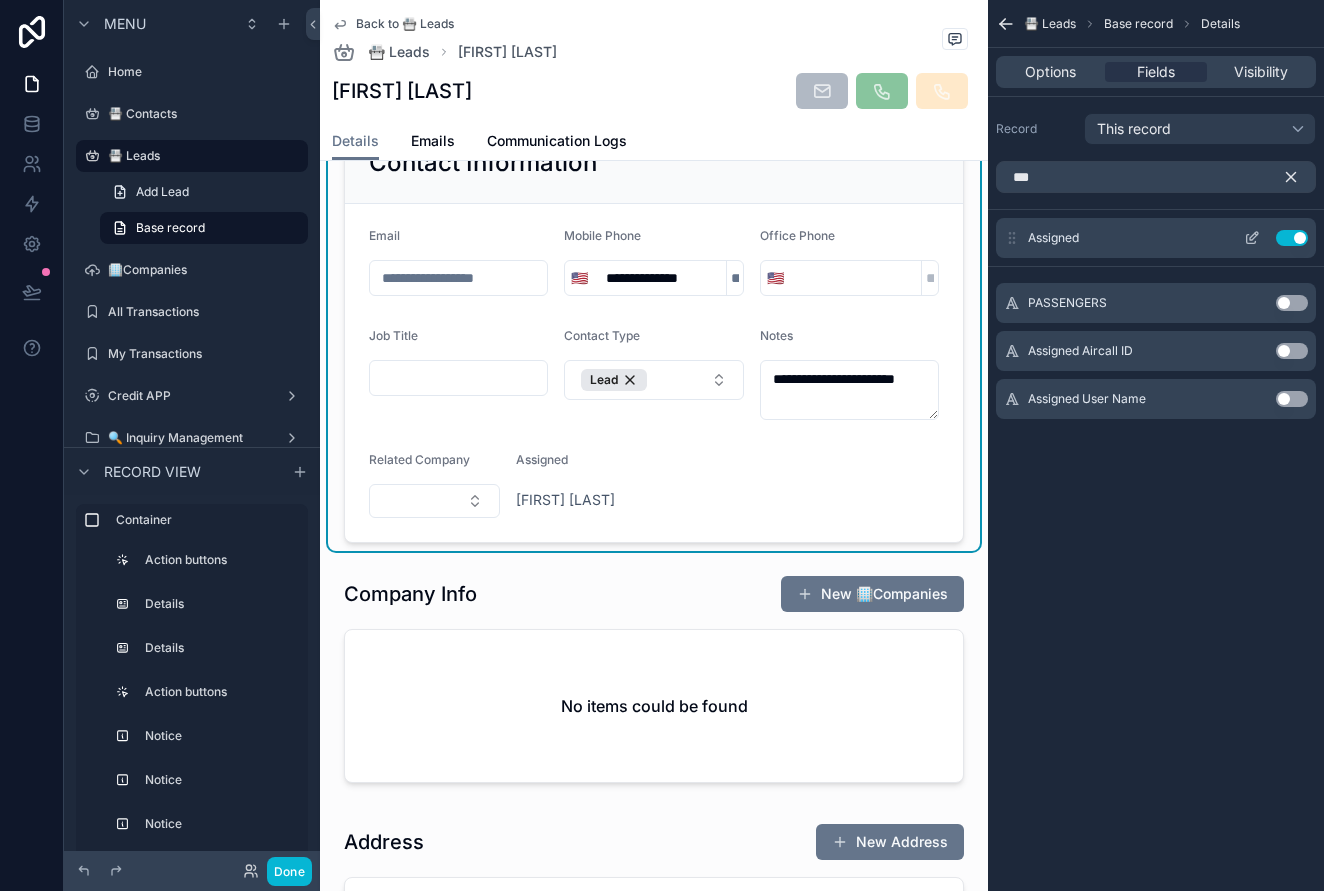 click 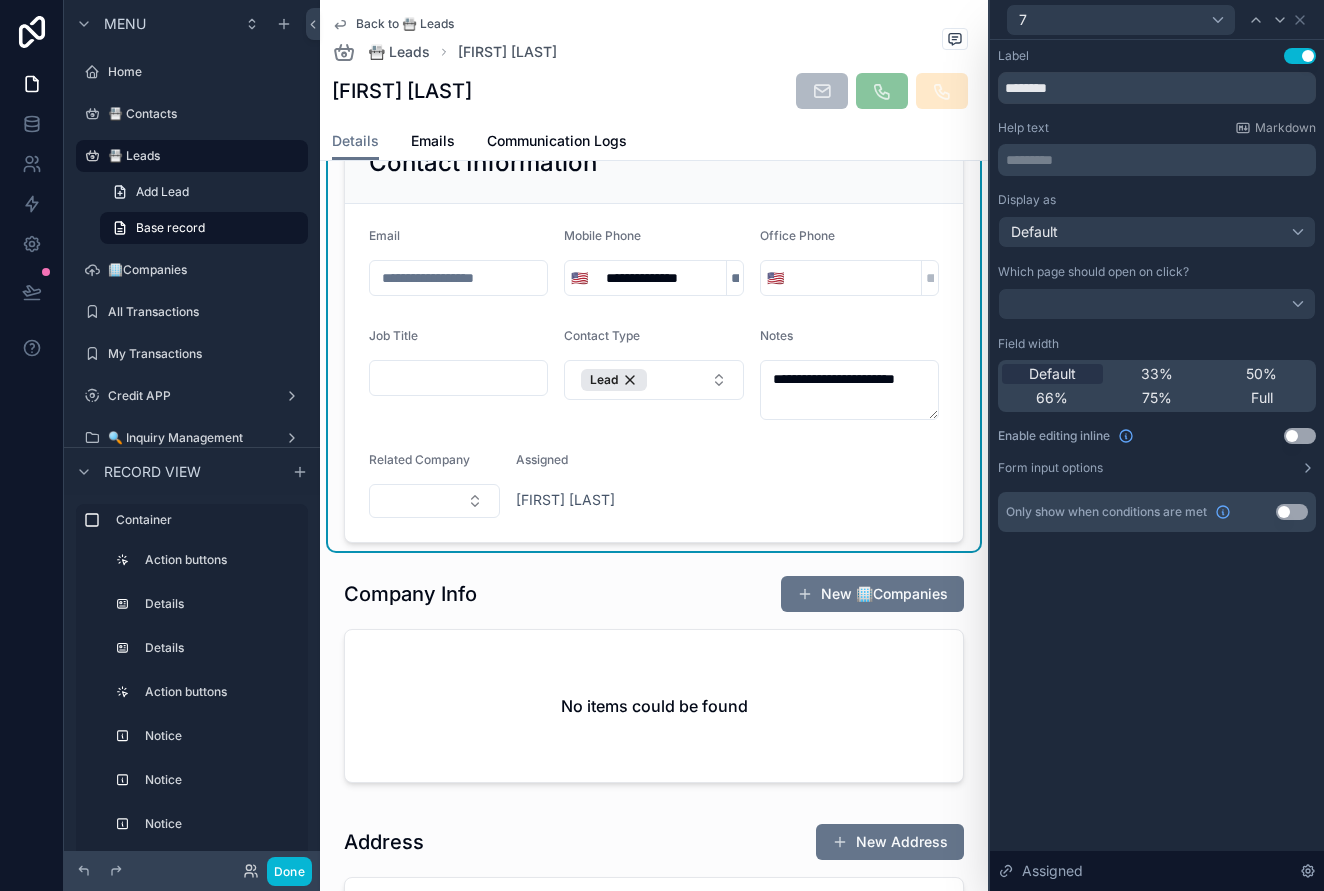 click on "Use setting" at bounding box center [1300, 436] 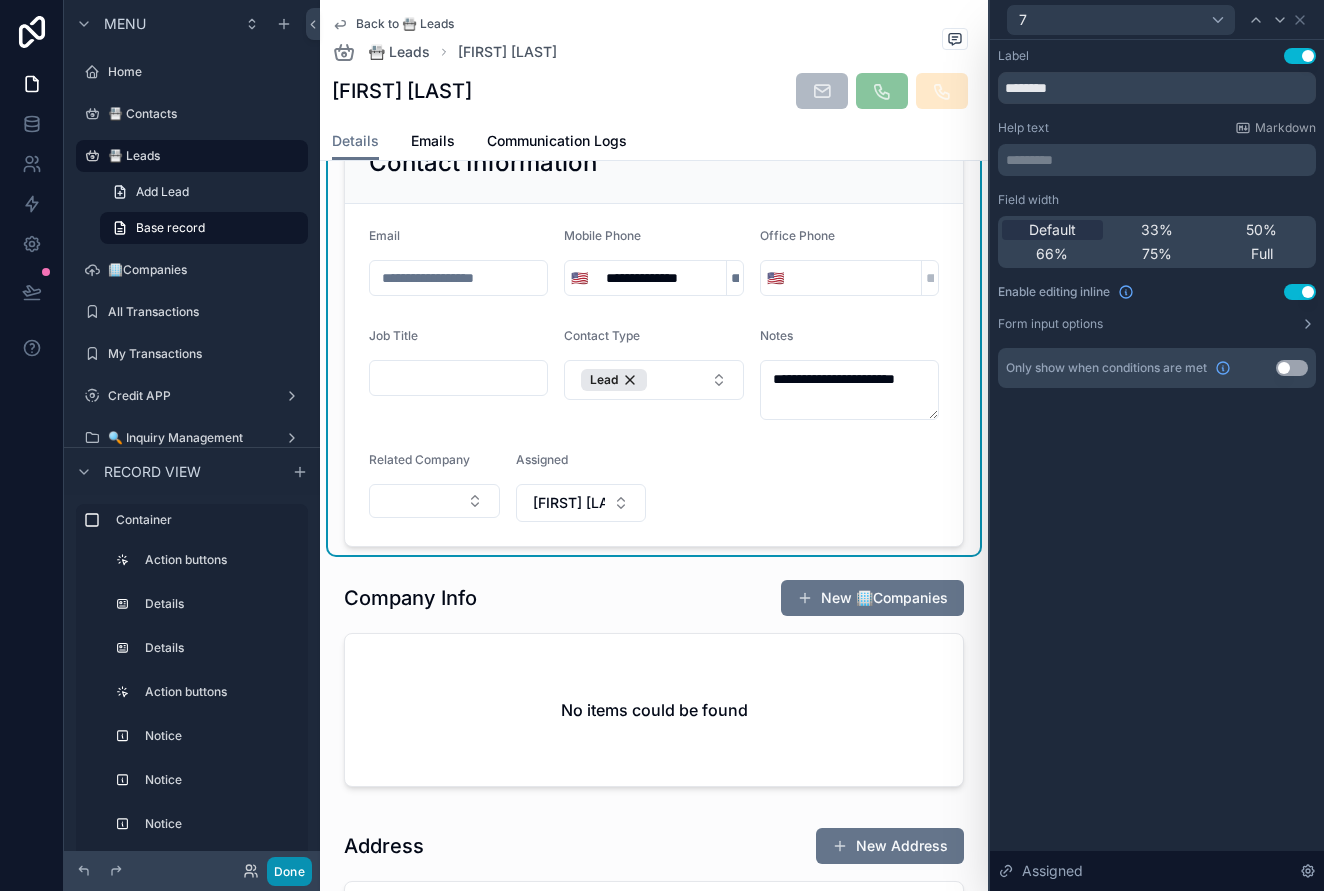 click on "Done" at bounding box center (289, 871) 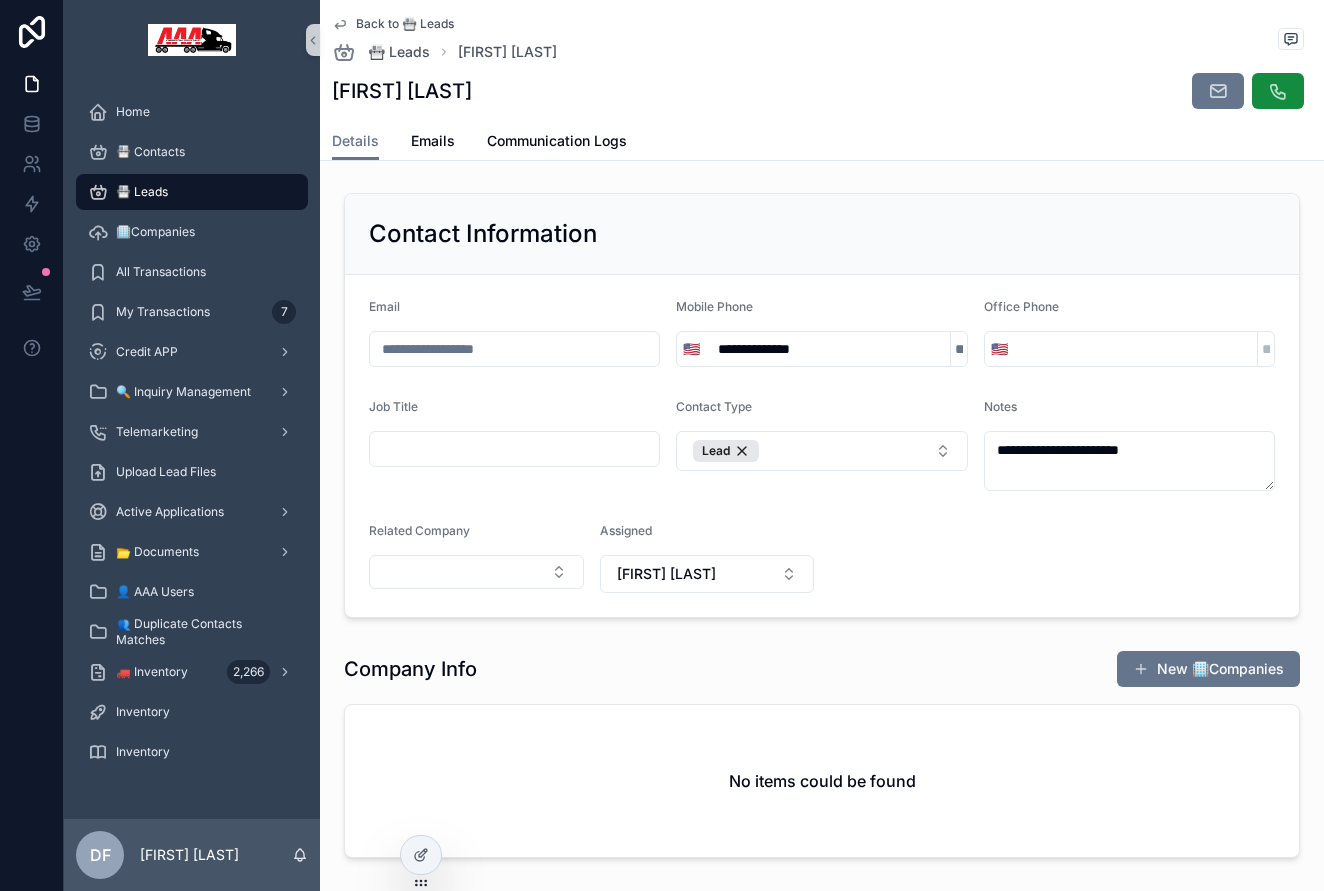 scroll, scrollTop: 0, scrollLeft: 0, axis: both 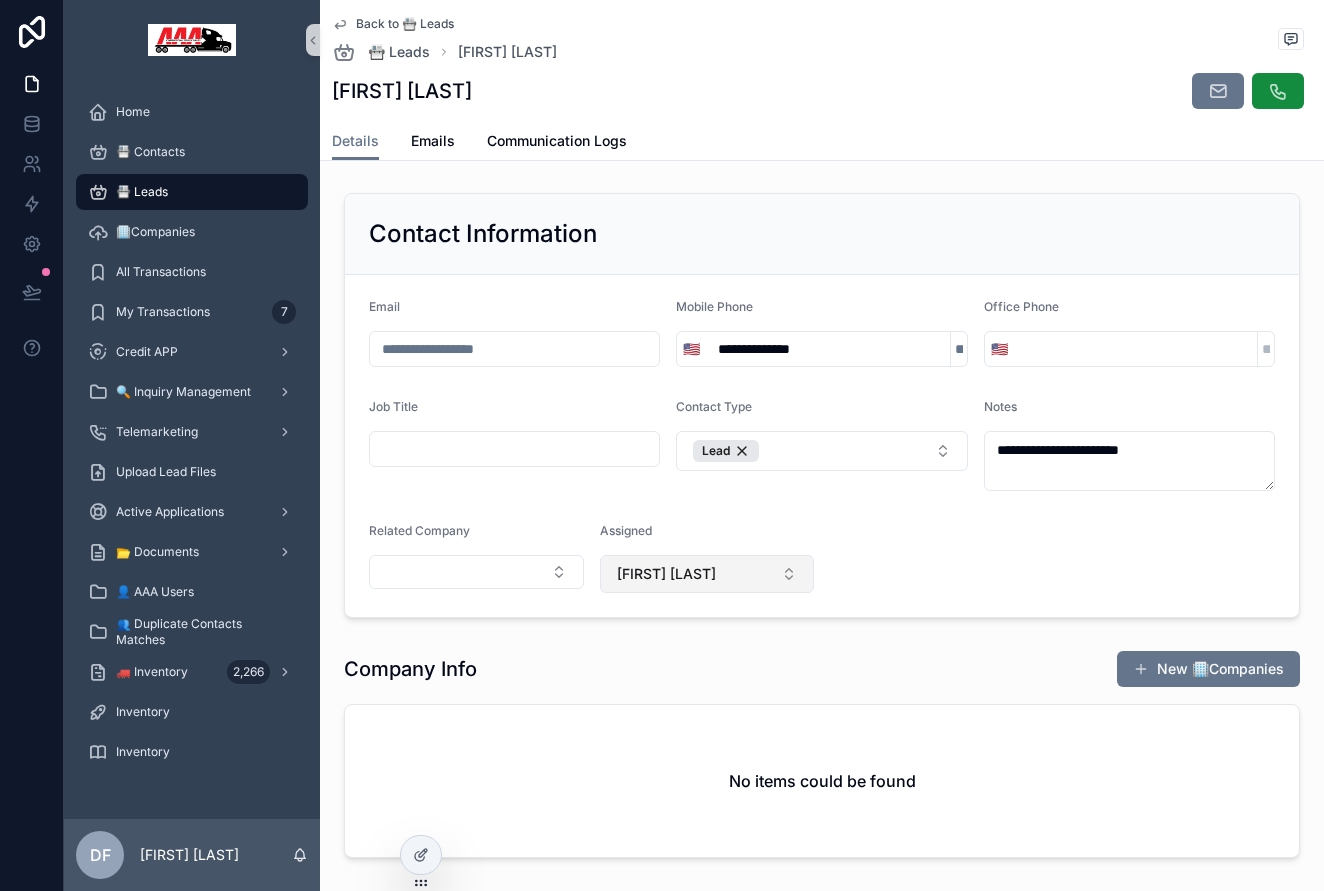 click on "[FIRST] [LAST]" at bounding box center [666, 574] 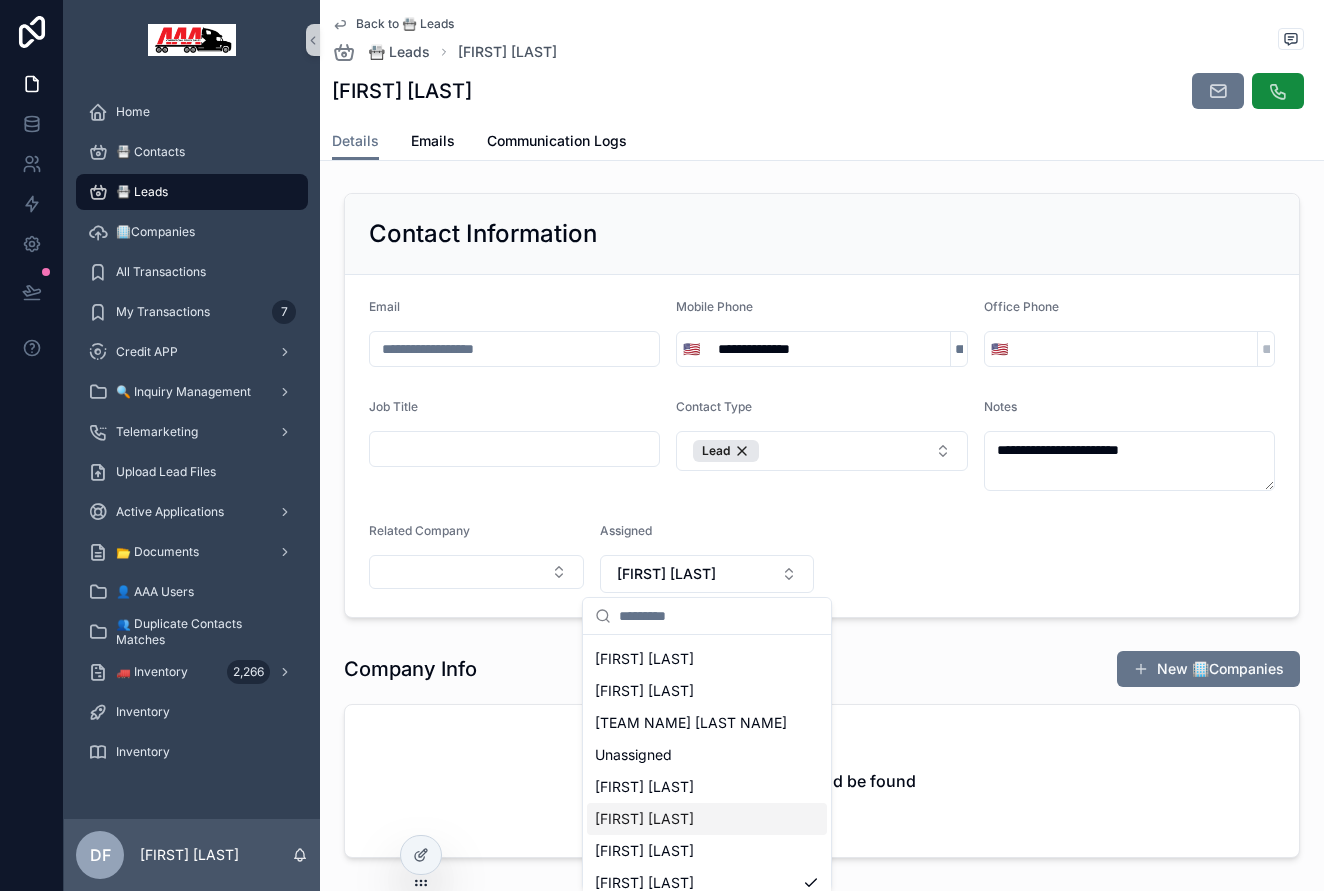 scroll, scrollTop: 28, scrollLeft: 0, axis: vertical 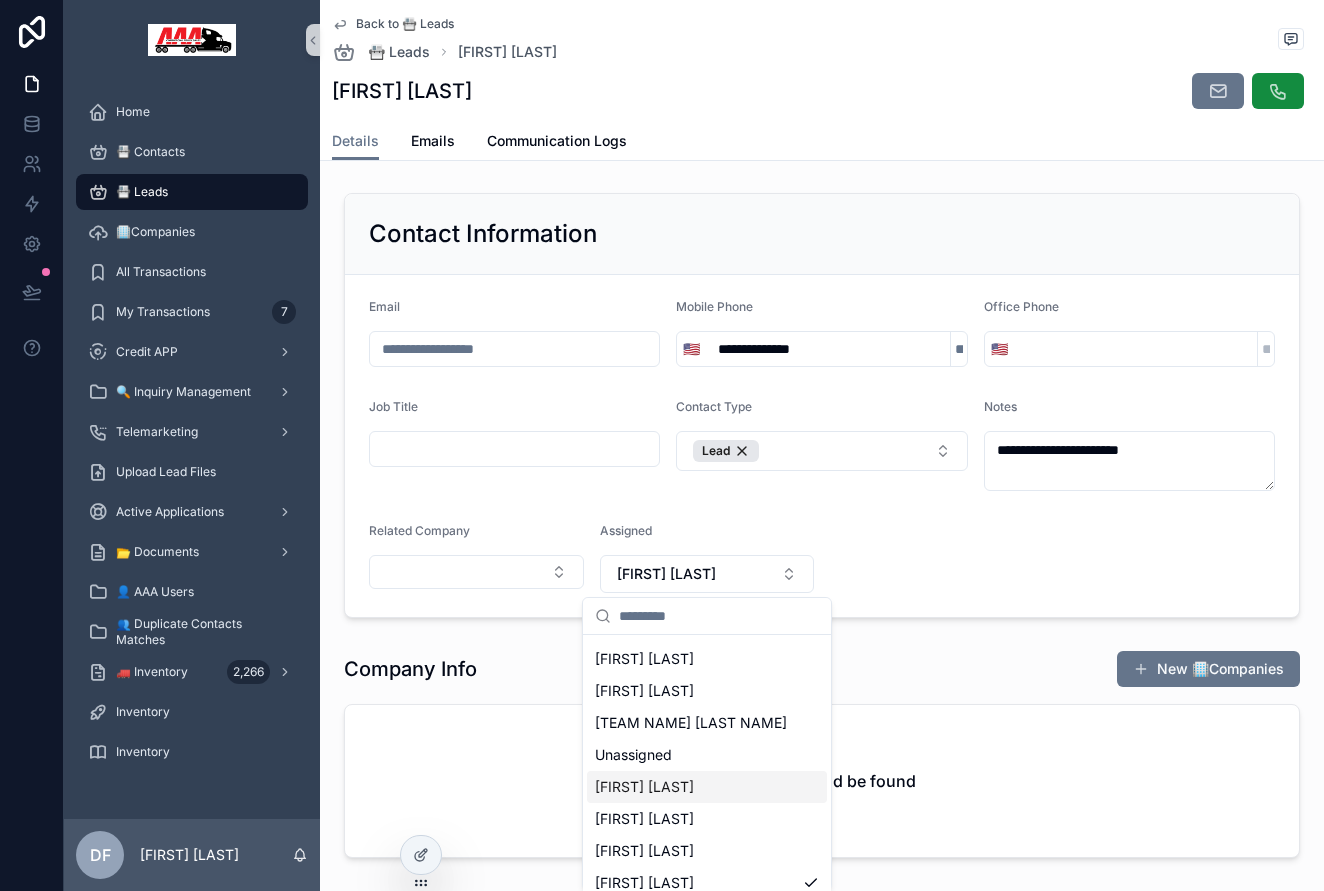 click on "[FIRST] [LAST]" at bounding box center [644, 787] 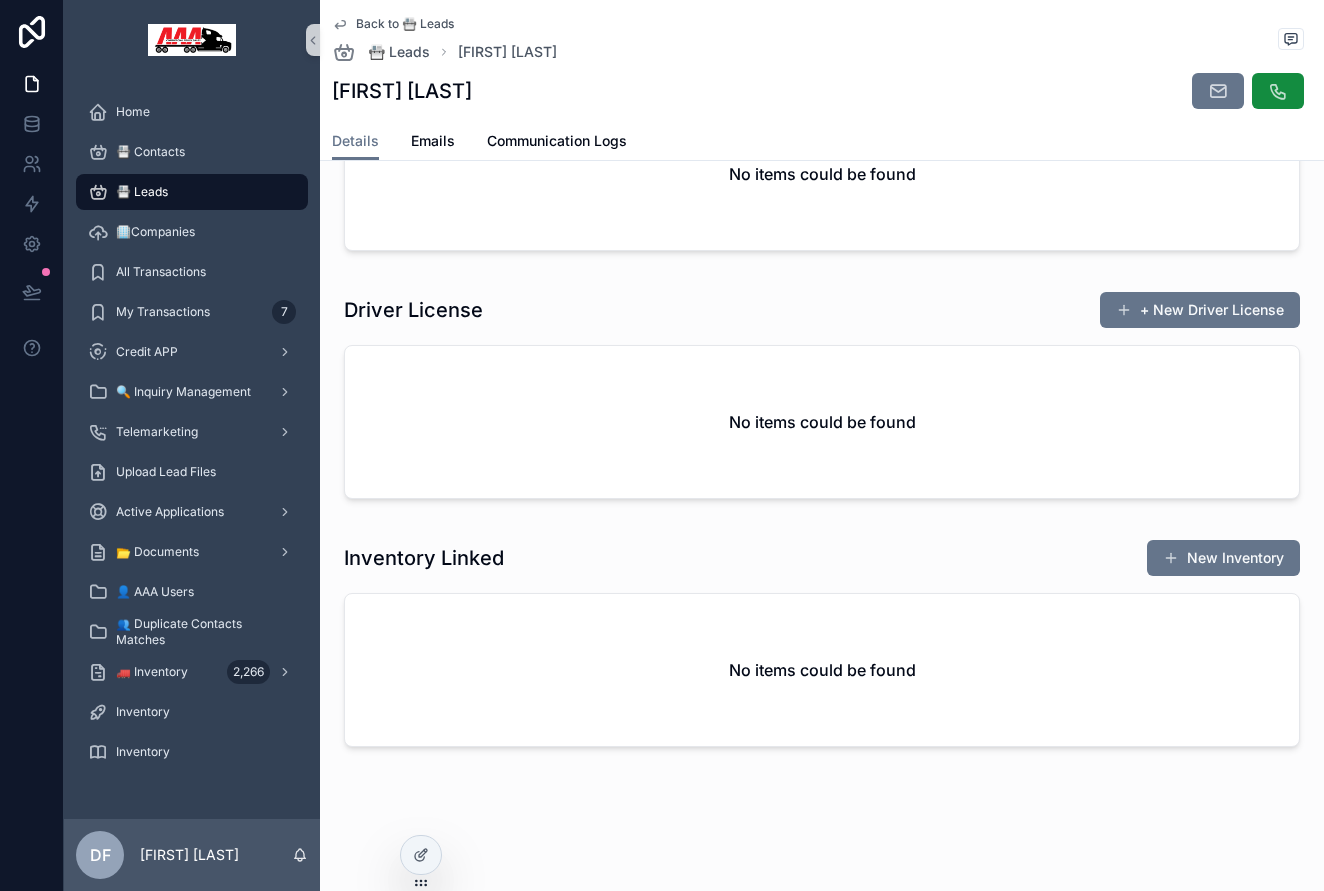 scroll, scrollTop: 1341, scrollLeft: 0, axis: vertical 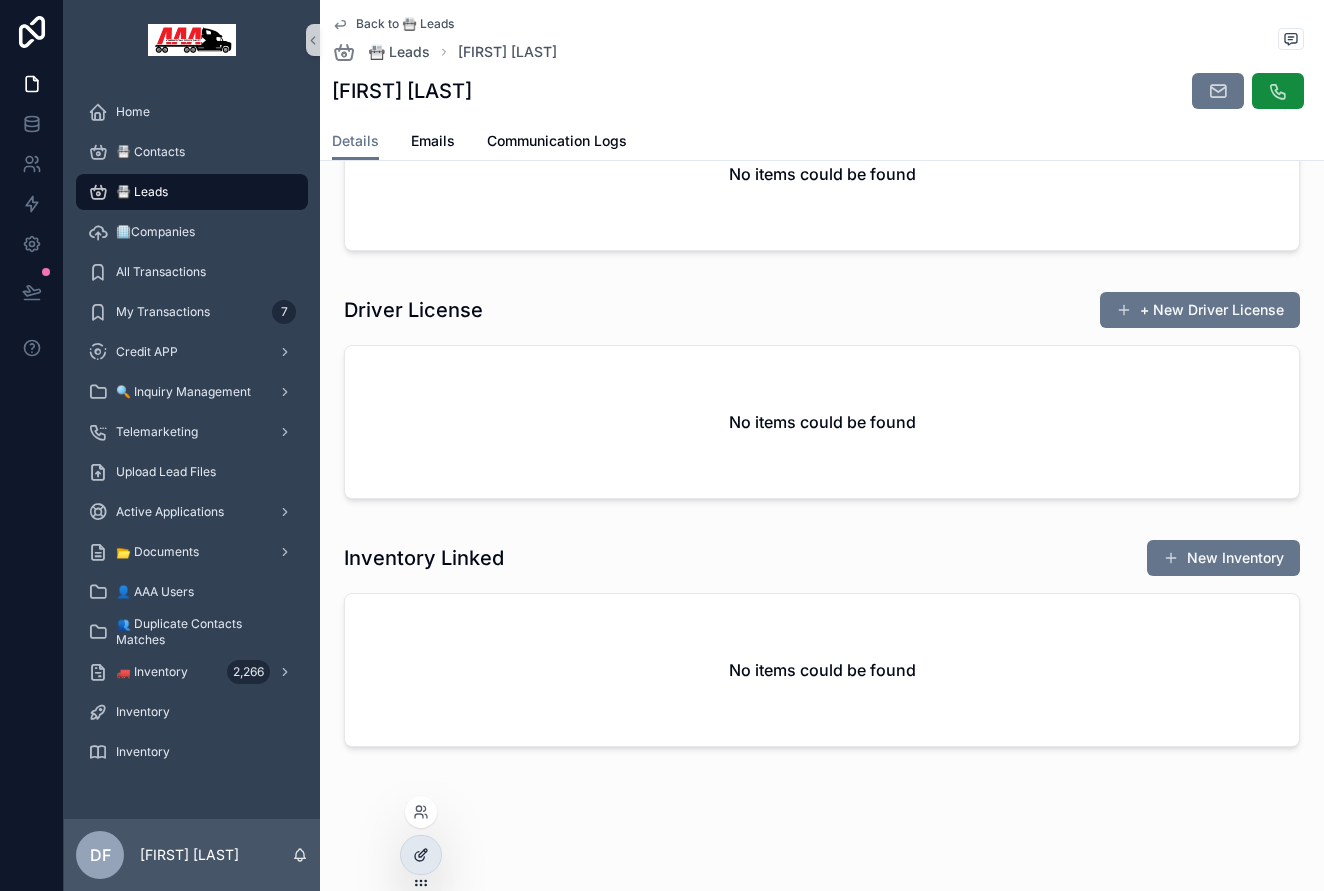 click at bounding box center [421, 855] 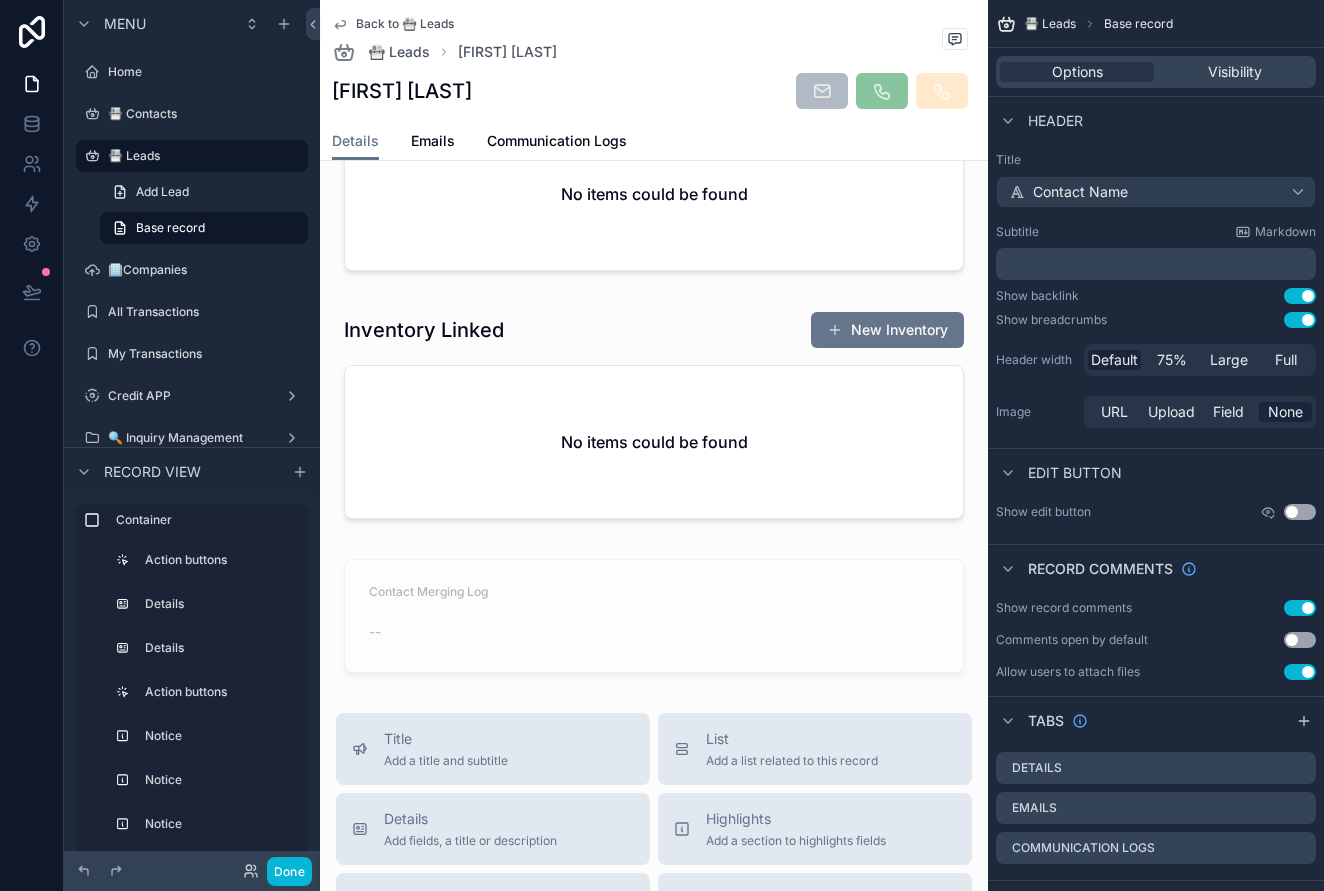 scroll, scrollTop: 3536, scrollLeft: 0, axis: vertical 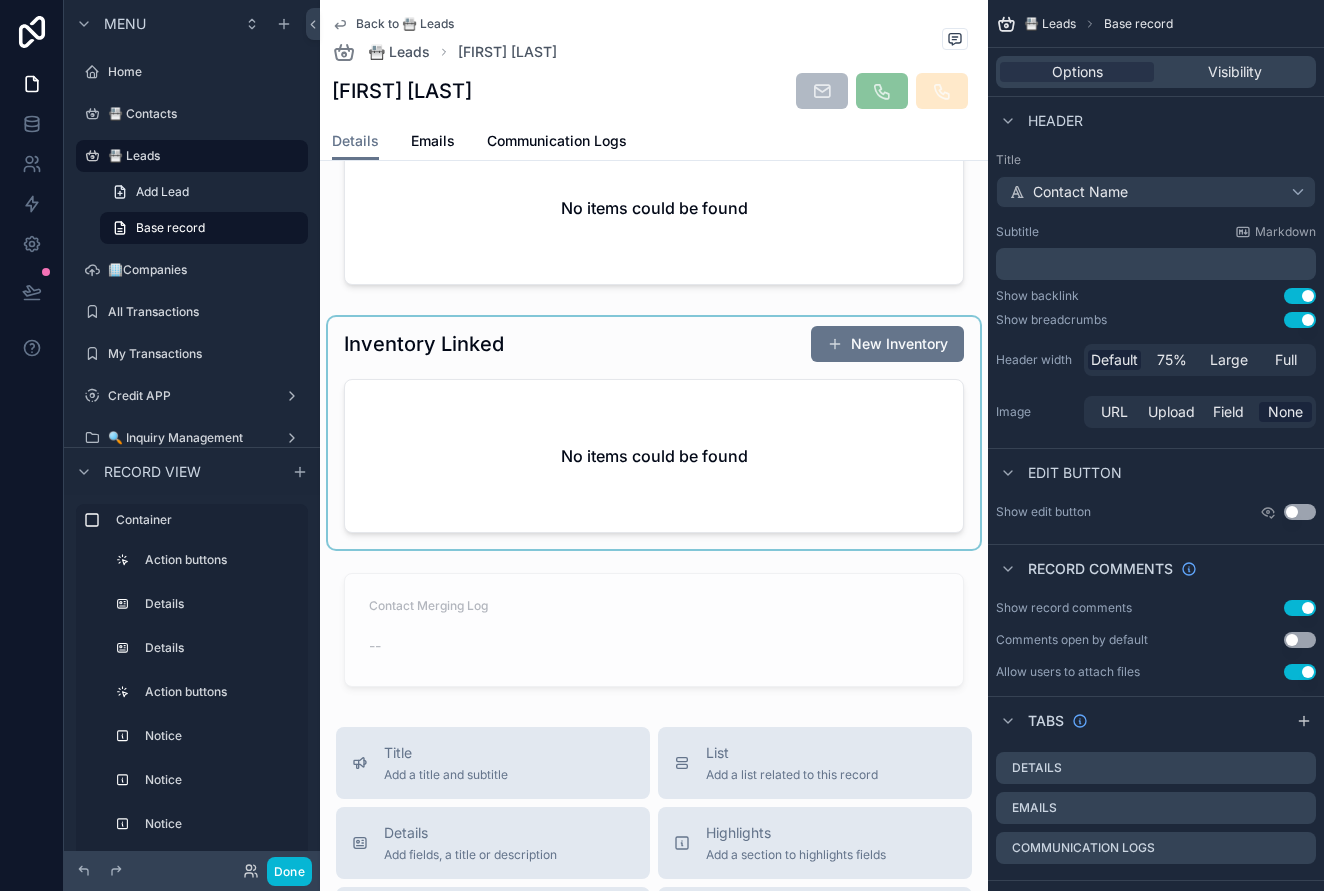 click at bounding box center (654, 433) 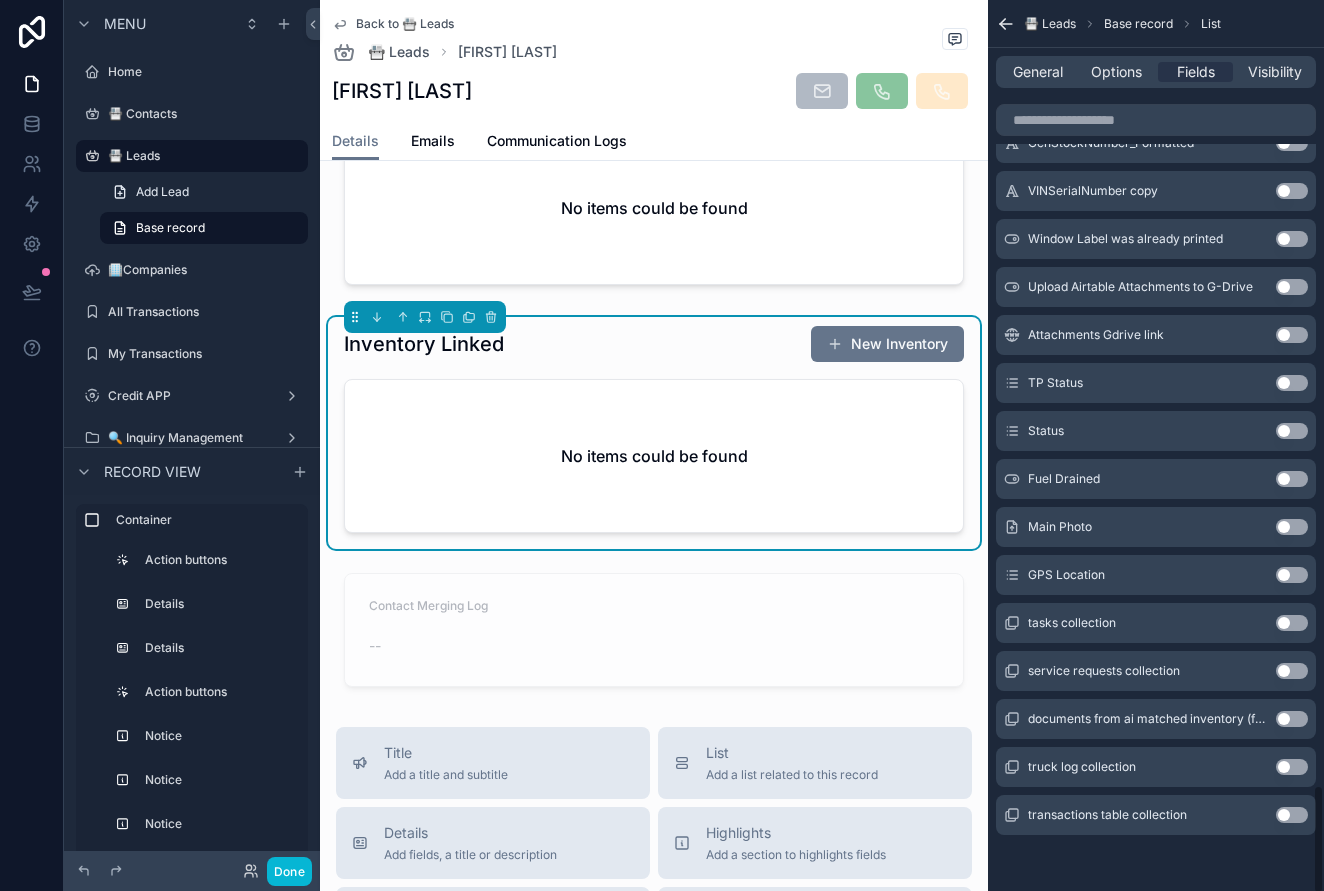 scroll, scrollTop: 6400, scrollLeft: 0, axis: vertical 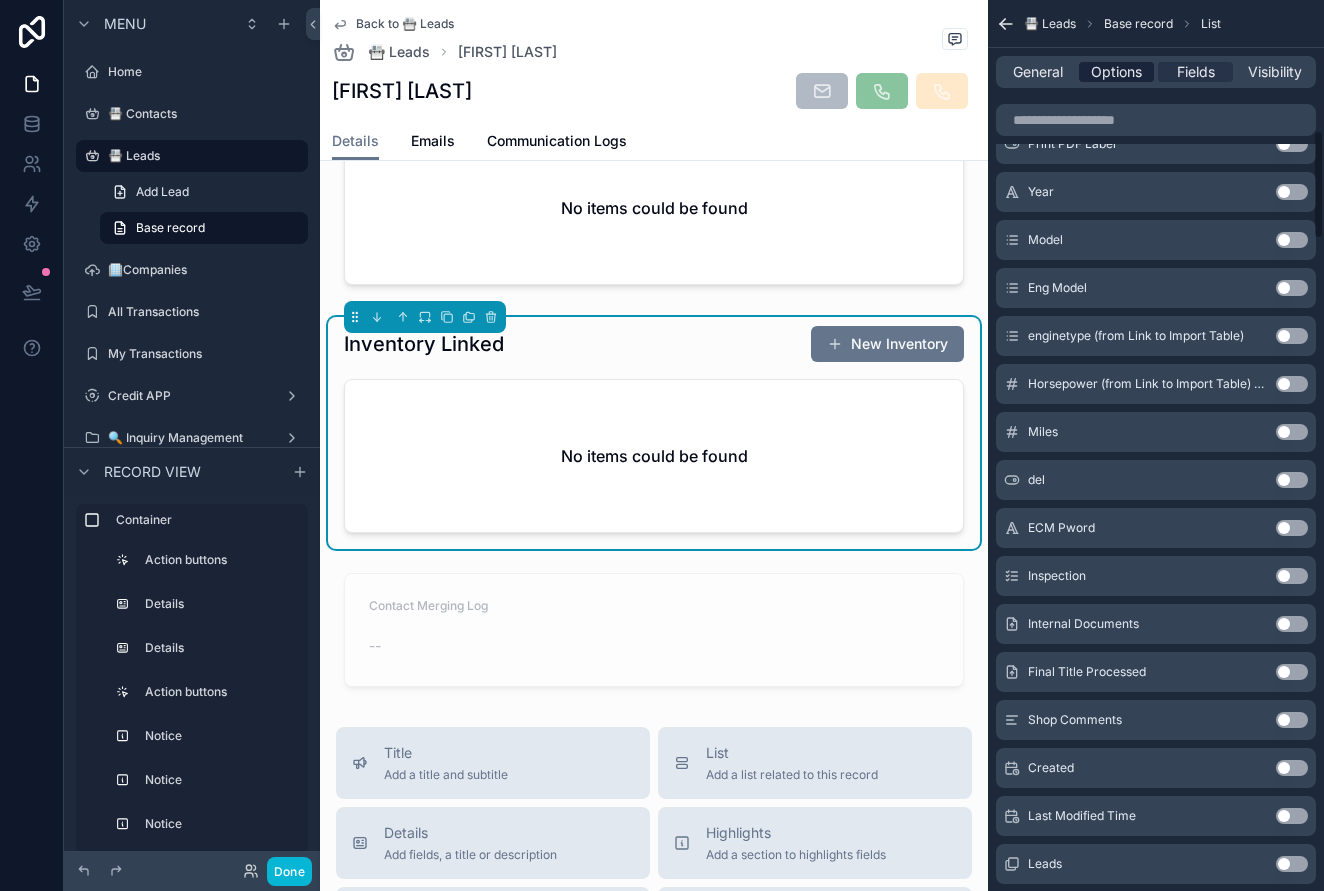 click on "Options" at bounding box center [1116, 72] 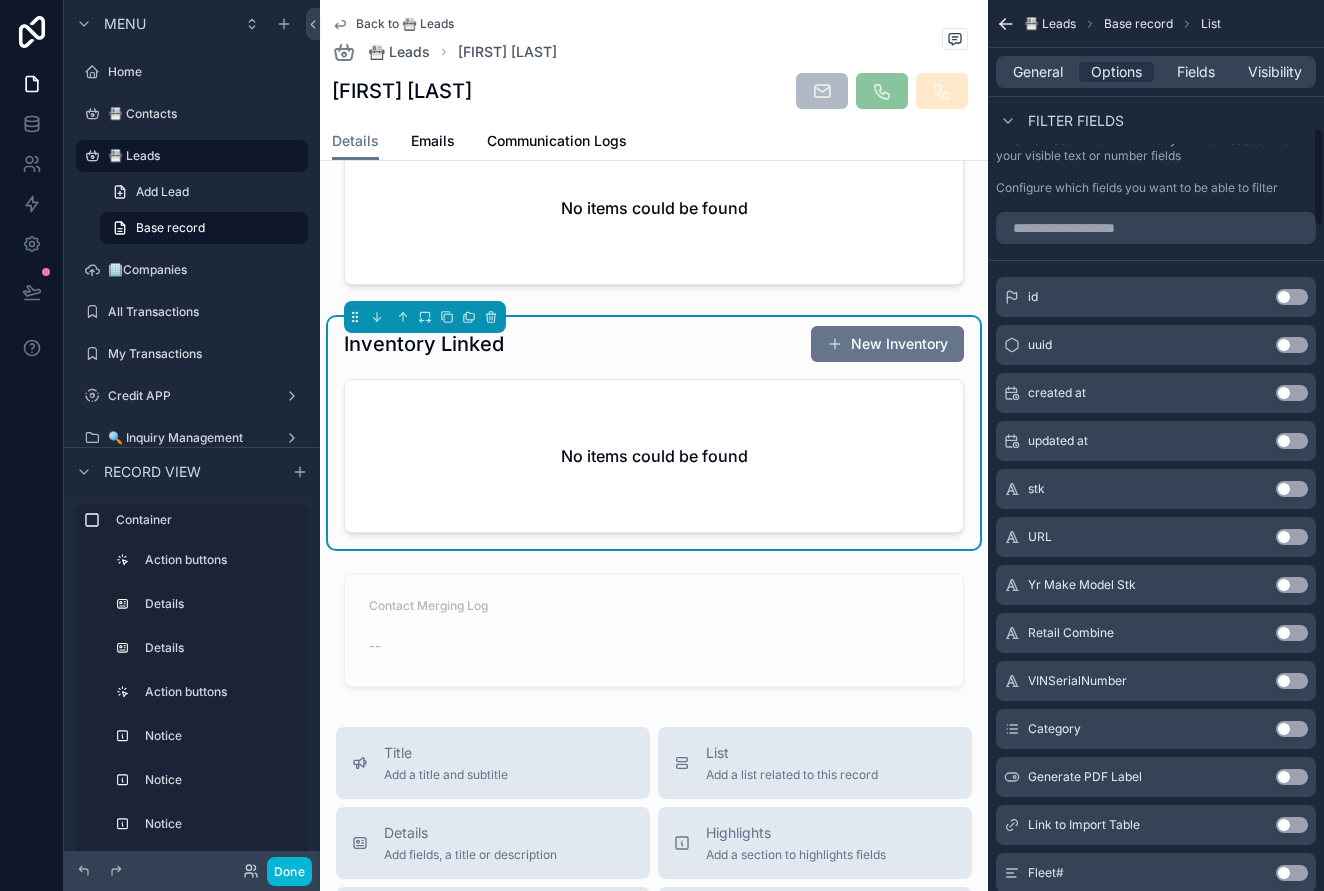 scroll, scrollTop: 1147, scrollLeft: 0, axis: vertical 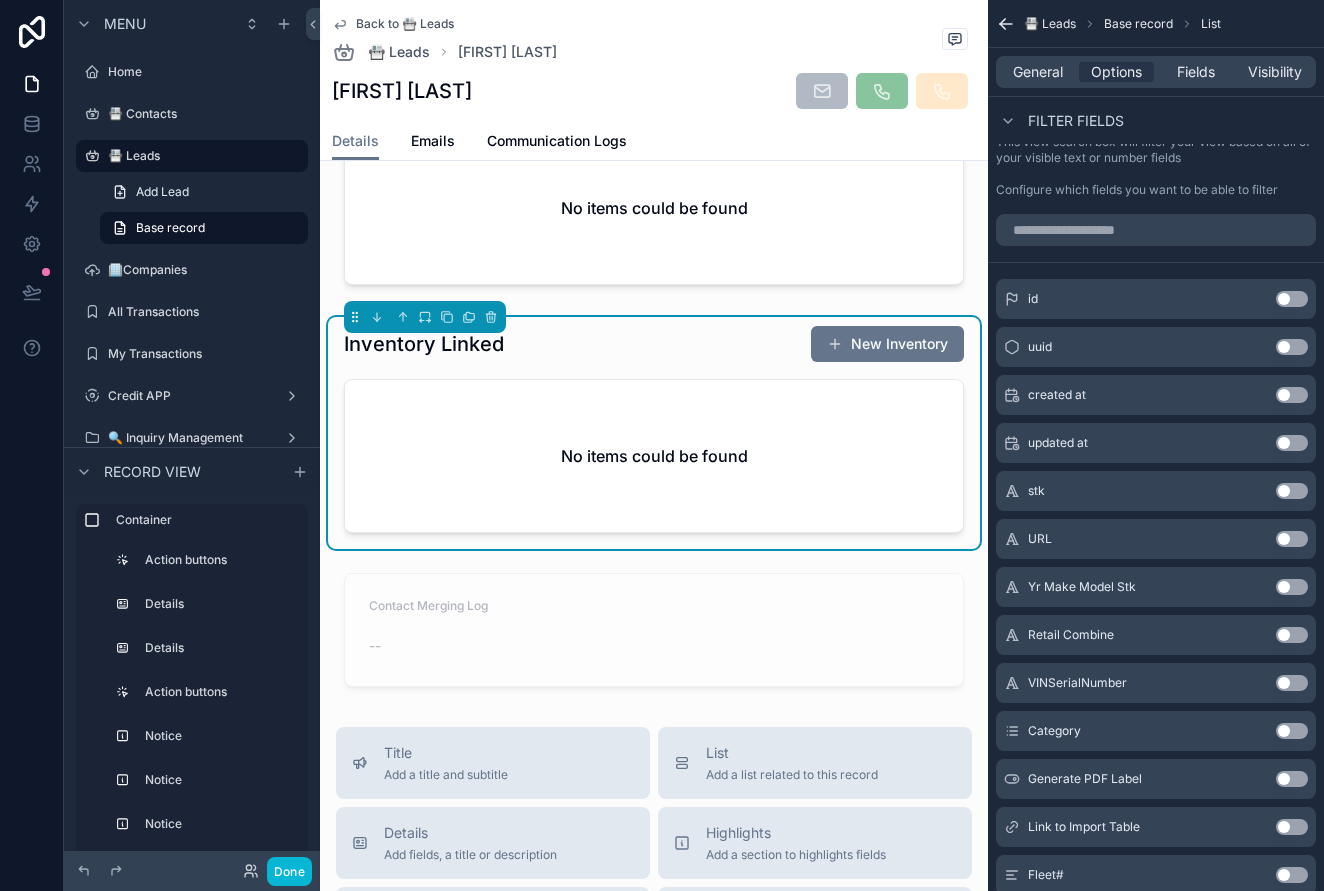 click on "Use setting" at bounding box center (1292, 491) 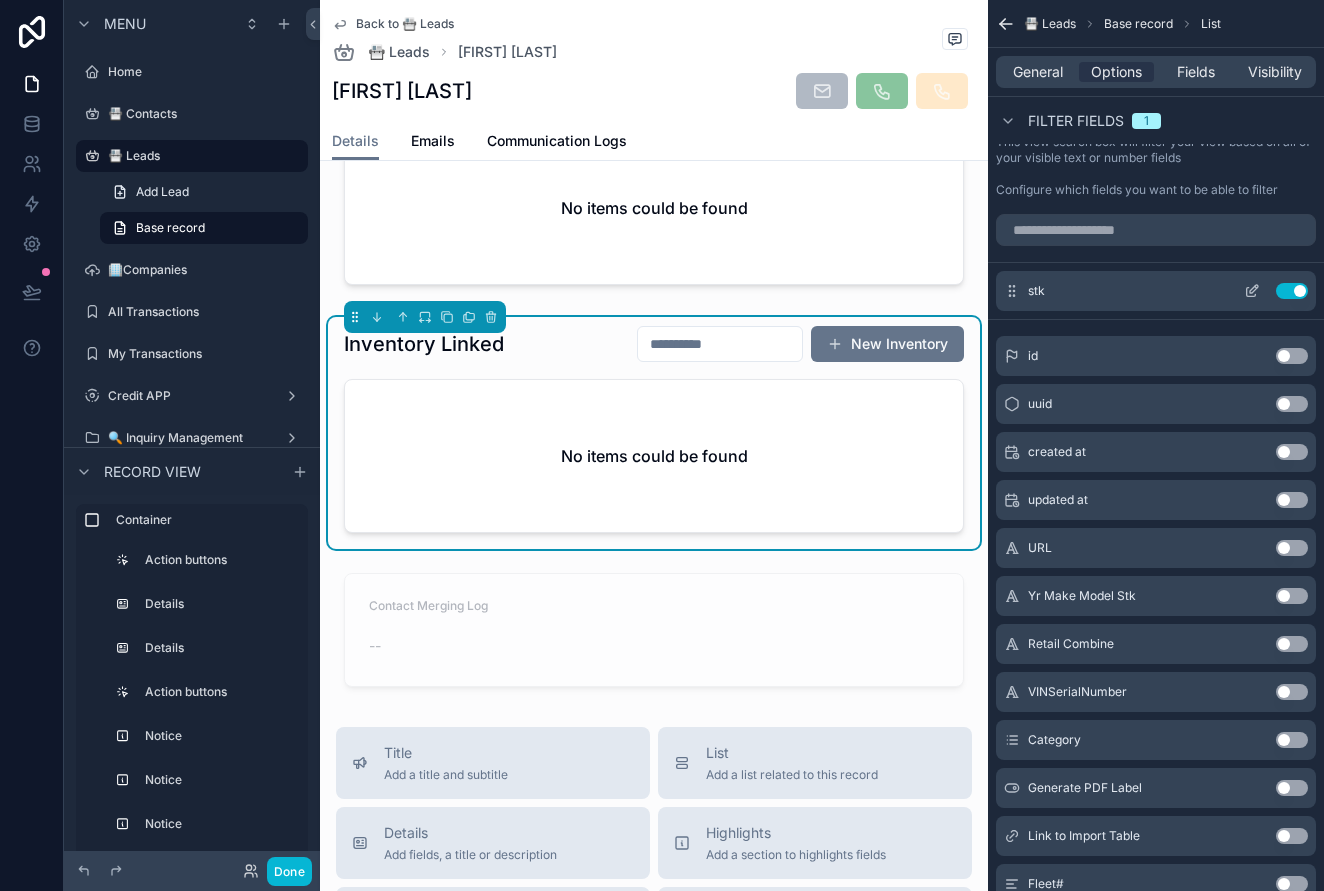 click on "Use setting" at bounding box center (1292, 291) 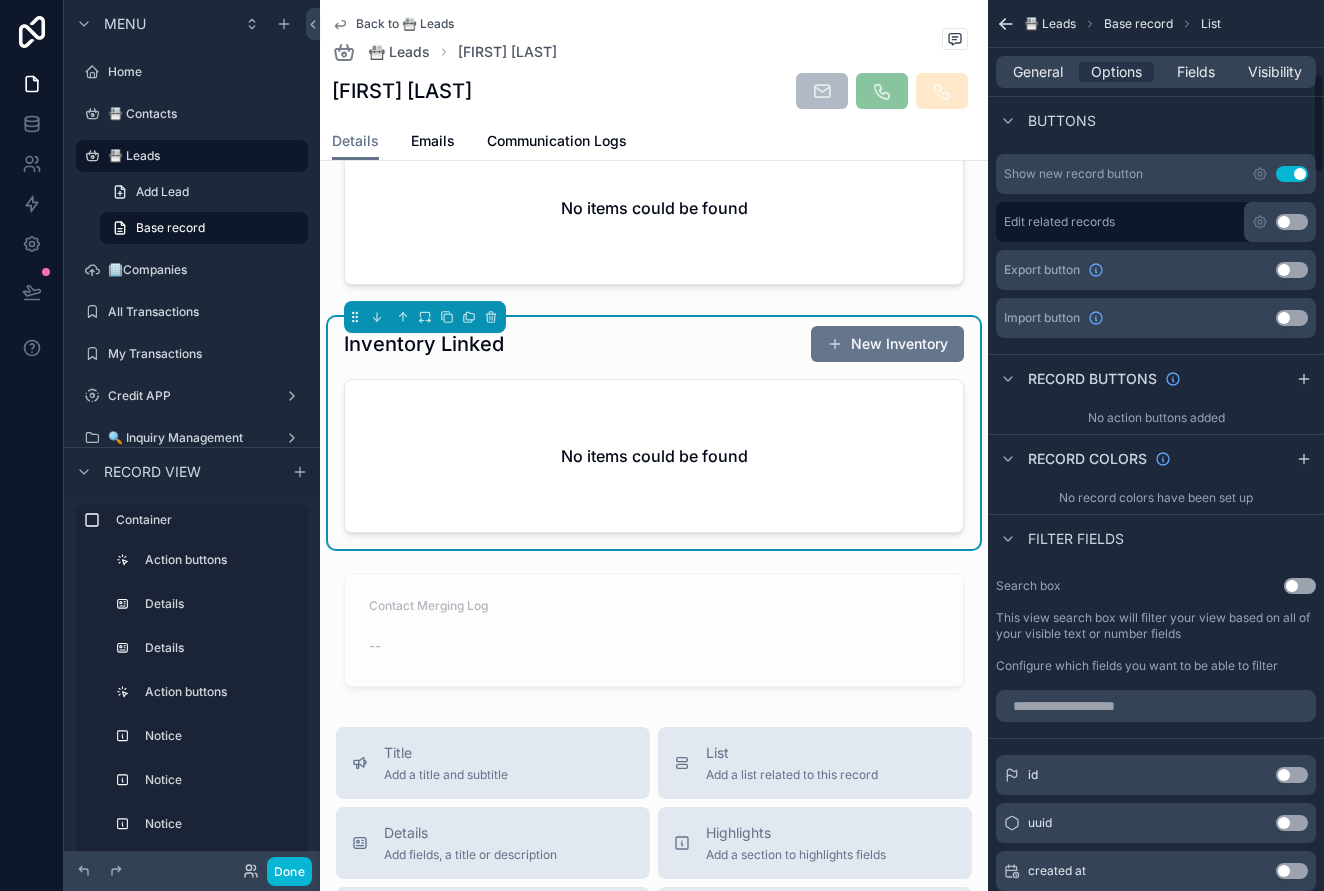 scroll, scrollTop: 670, scrollLeft: 0, axis: vertical 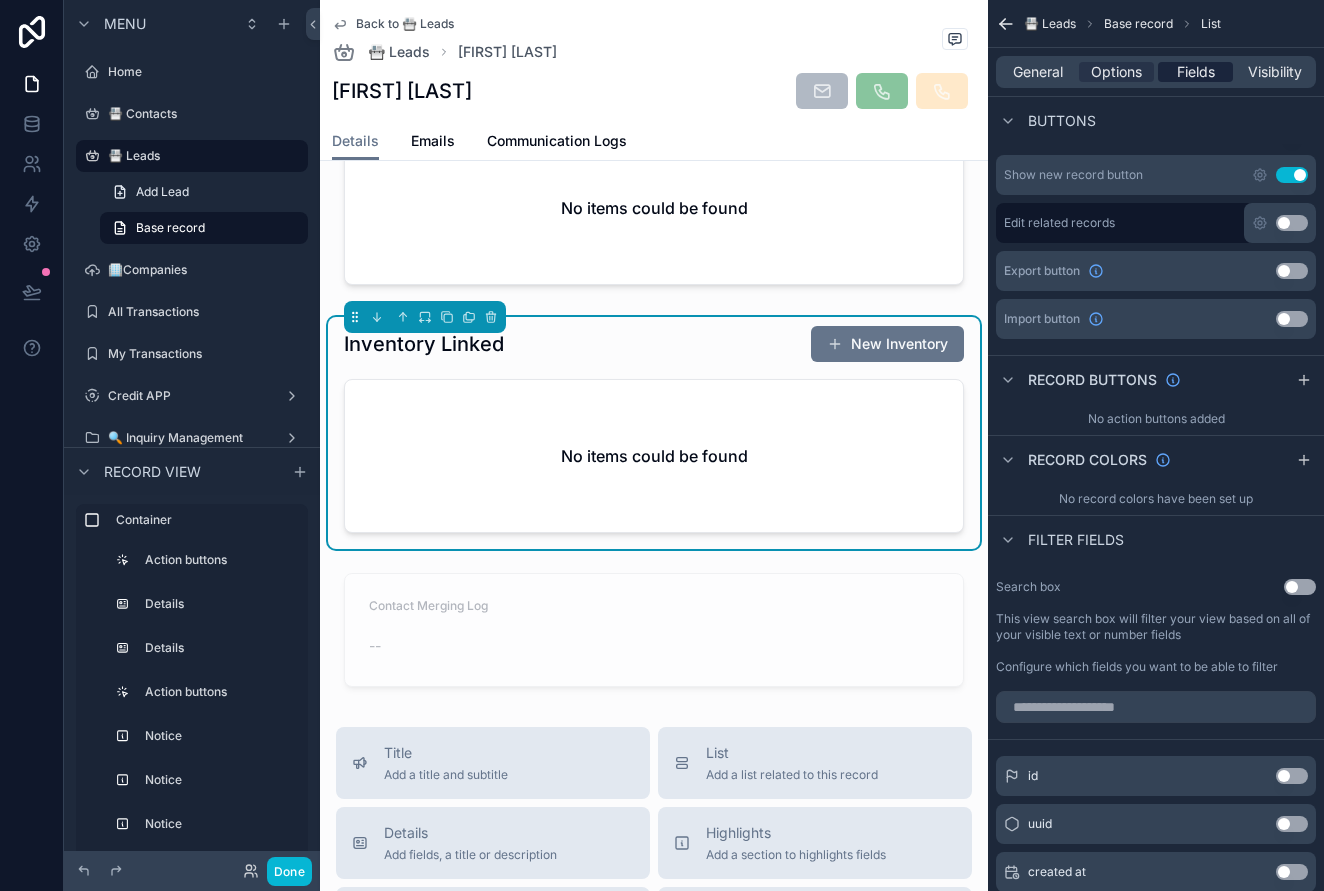 click on "Fields" at bounding box center (1196, 72) 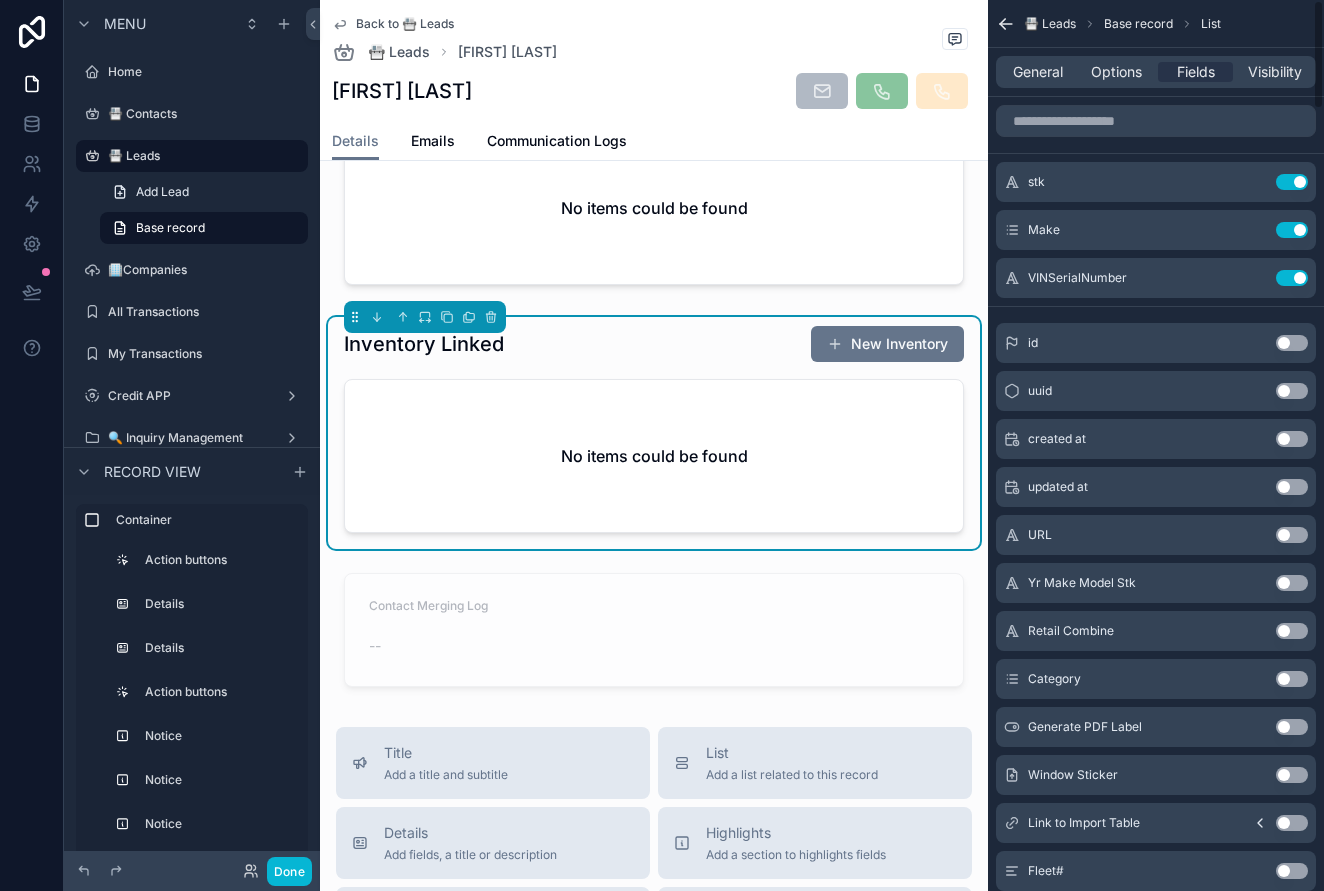scroll, scrollTop: 0, scrollLeft: 0, axis: both 